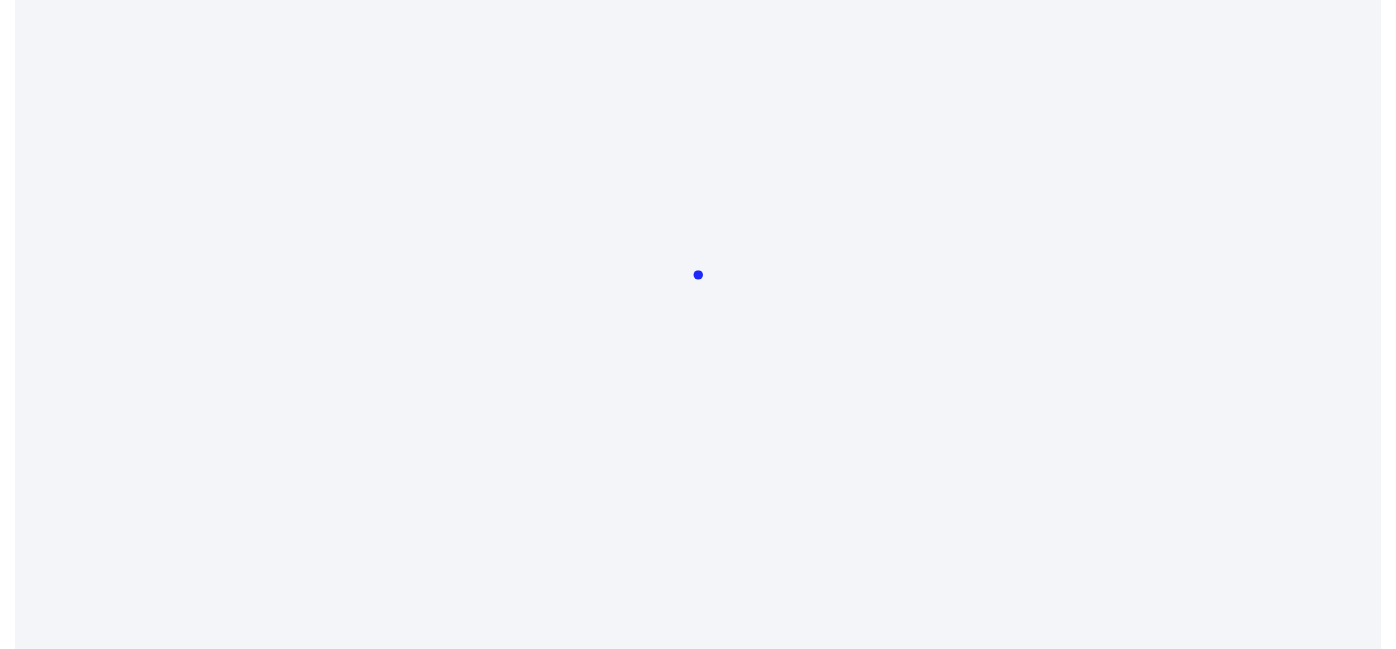 scroll, scrollTop: 0, scrollLeft: 0, axis: both 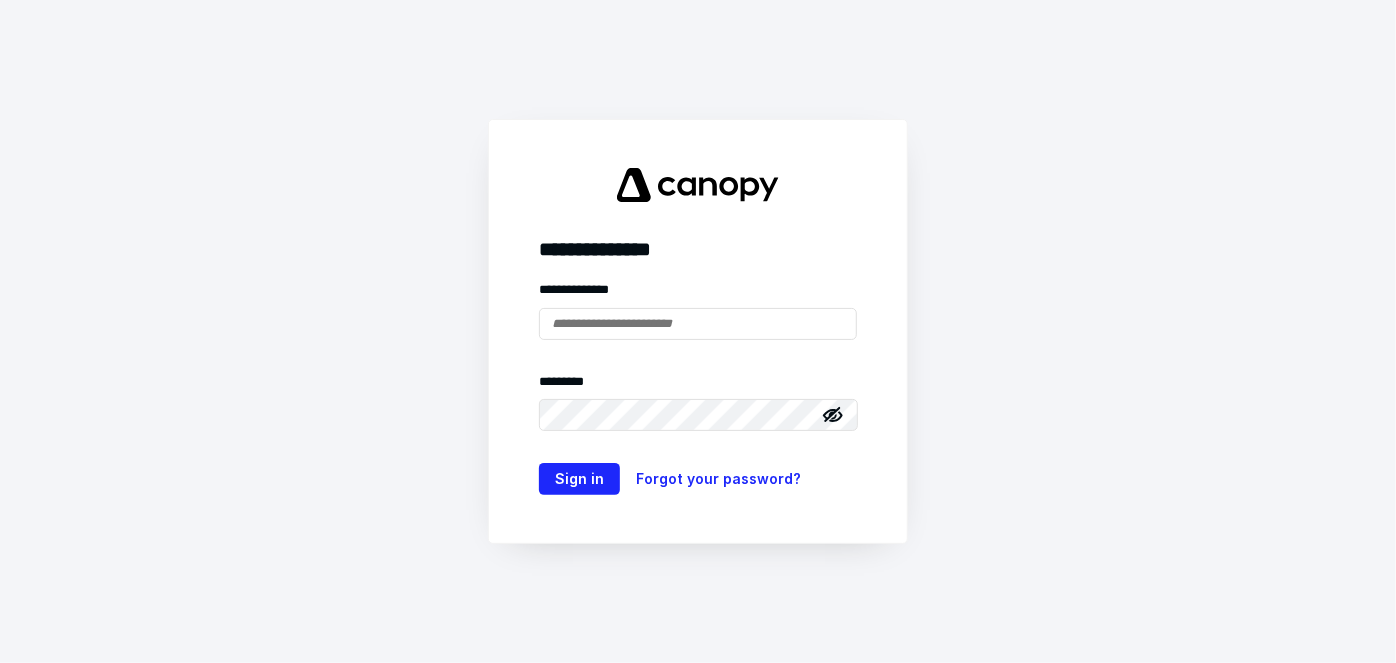 type on "**********" 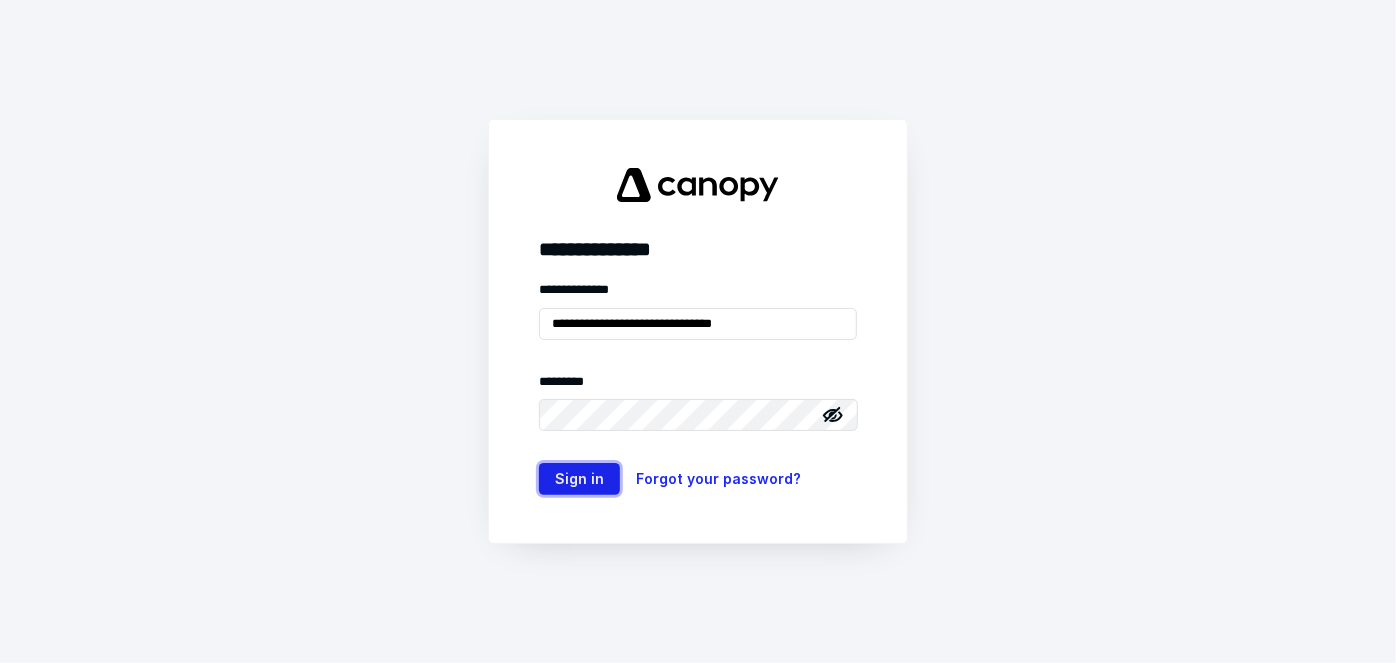 click on "Sign in" at bounding box center [579, 479] 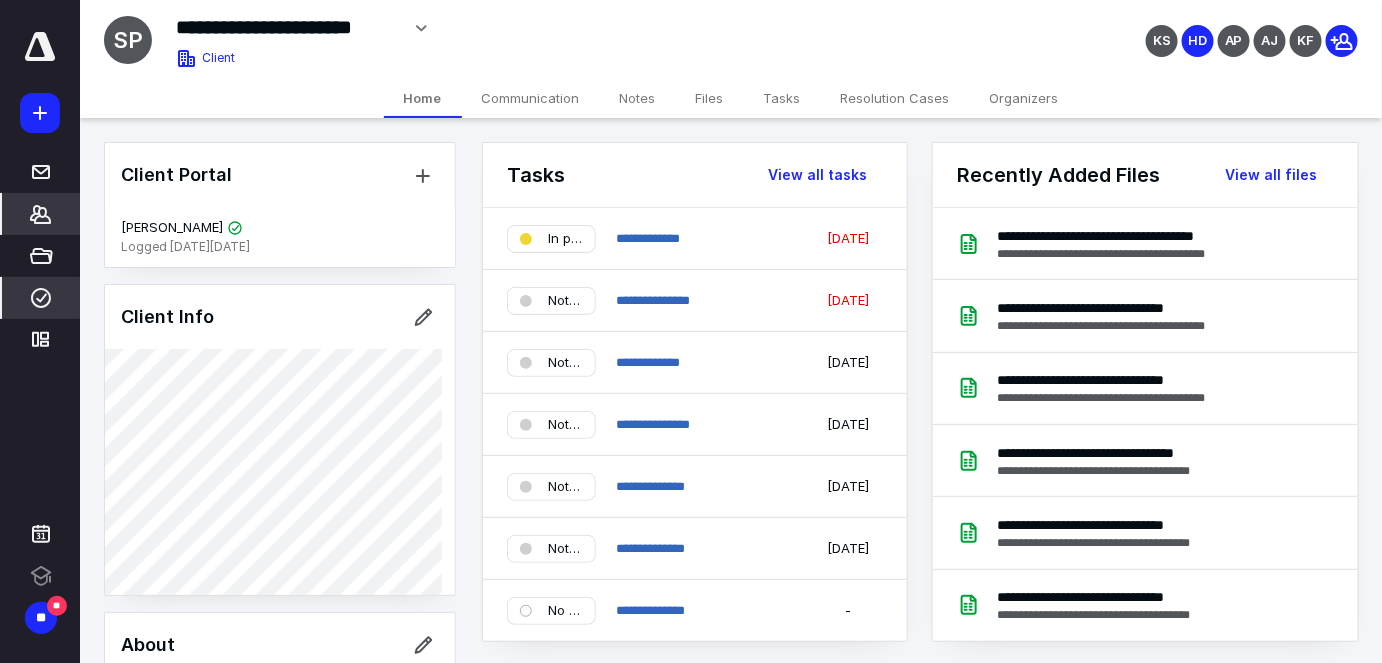 click 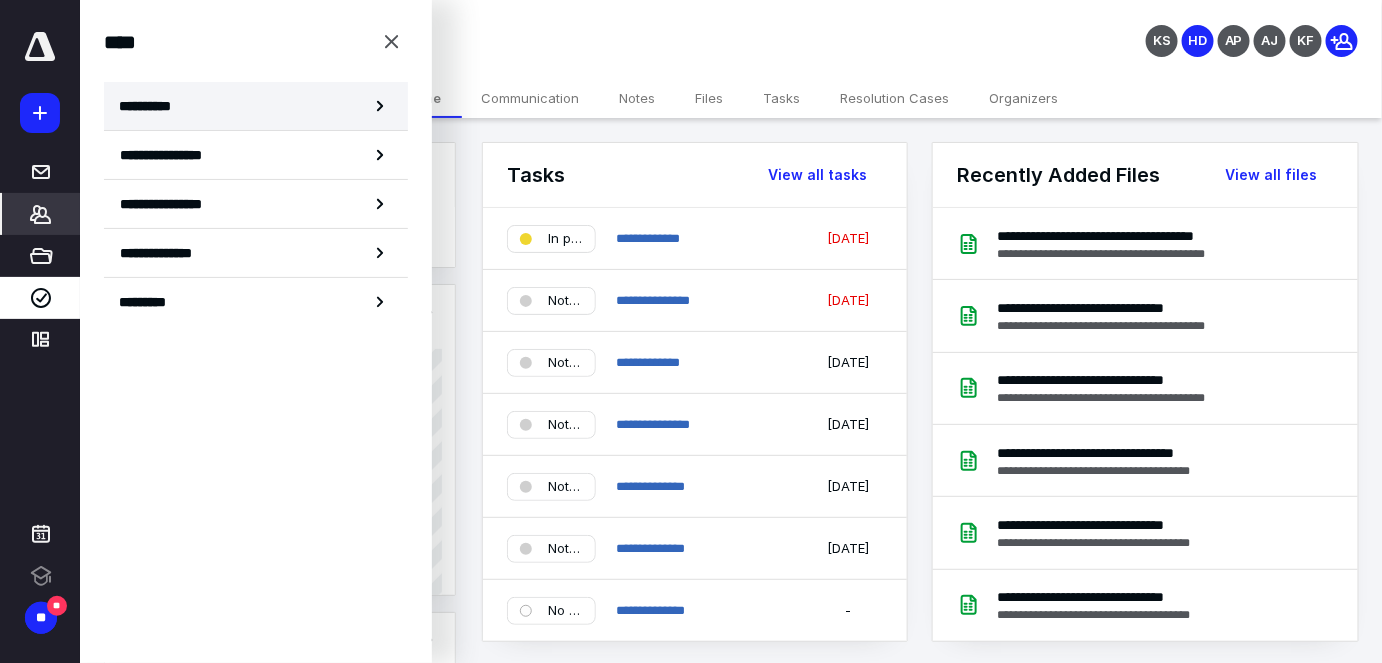click on "**********" at bounding box center [256, 106] 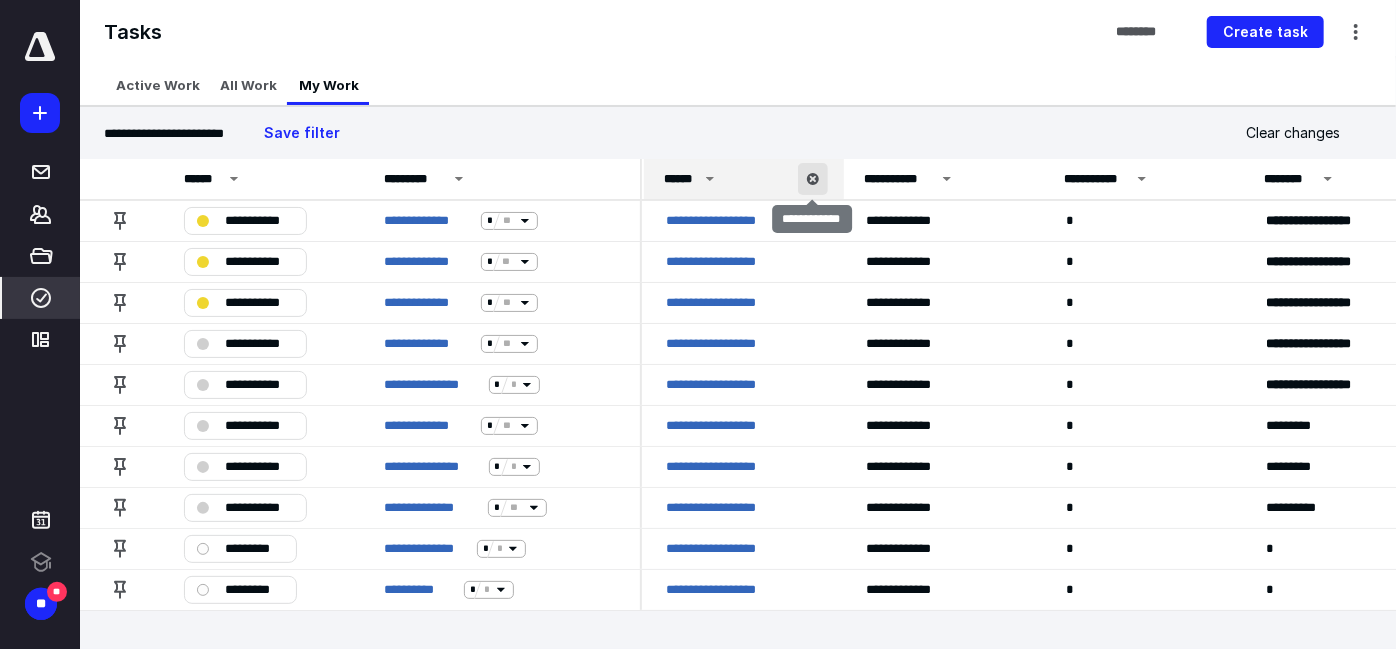 click at bounding box center [813, 179] 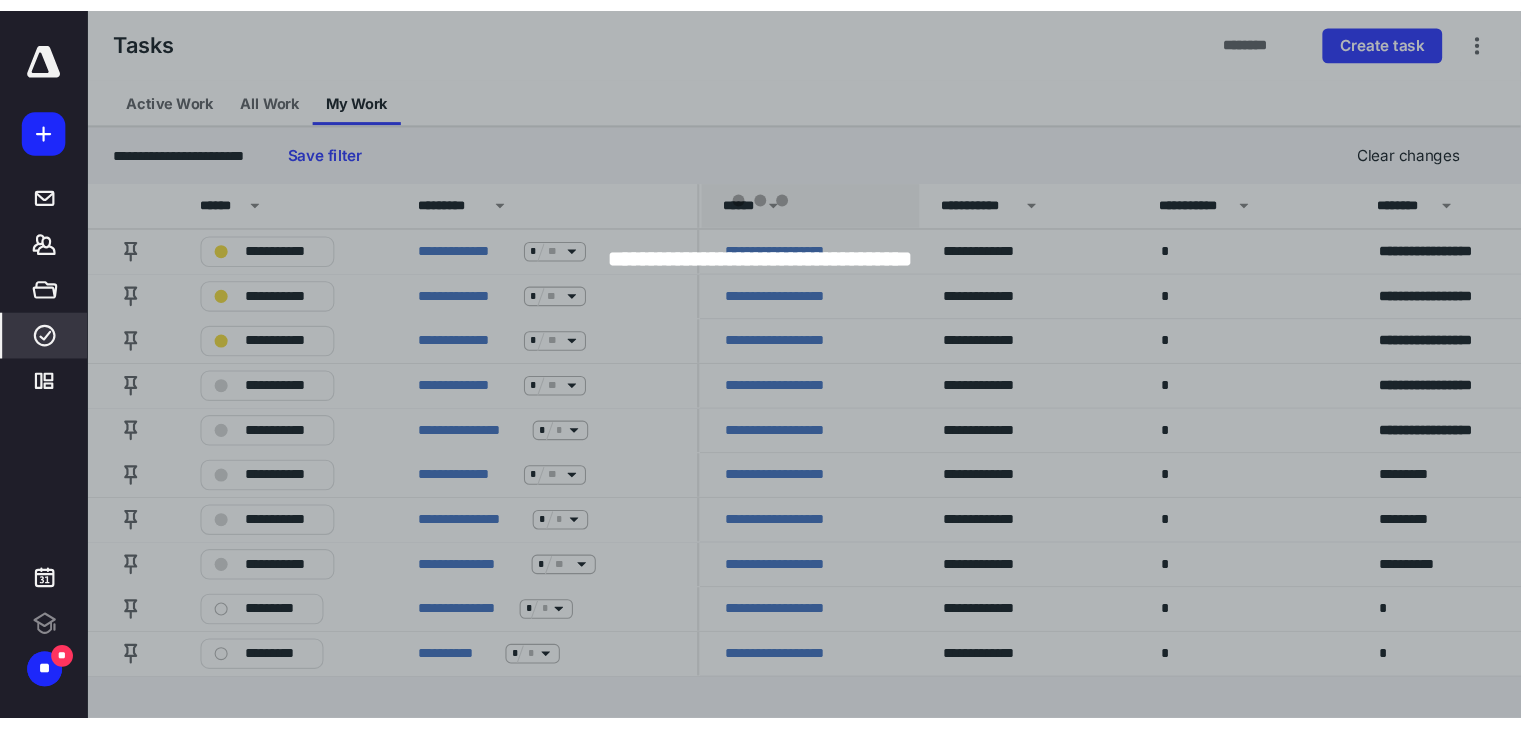 scroll, scrollTop: 0, scrollLeft: 0, axis: both 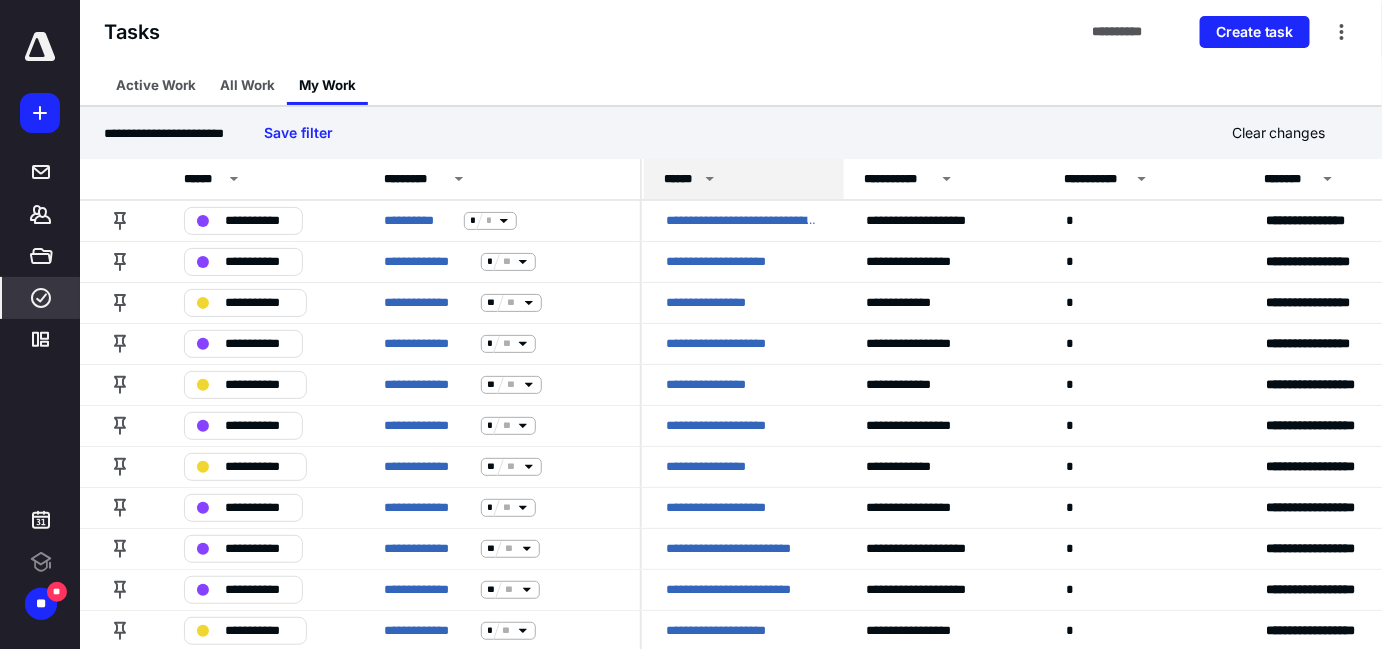 click on "******" at bounding box center (681, 179) 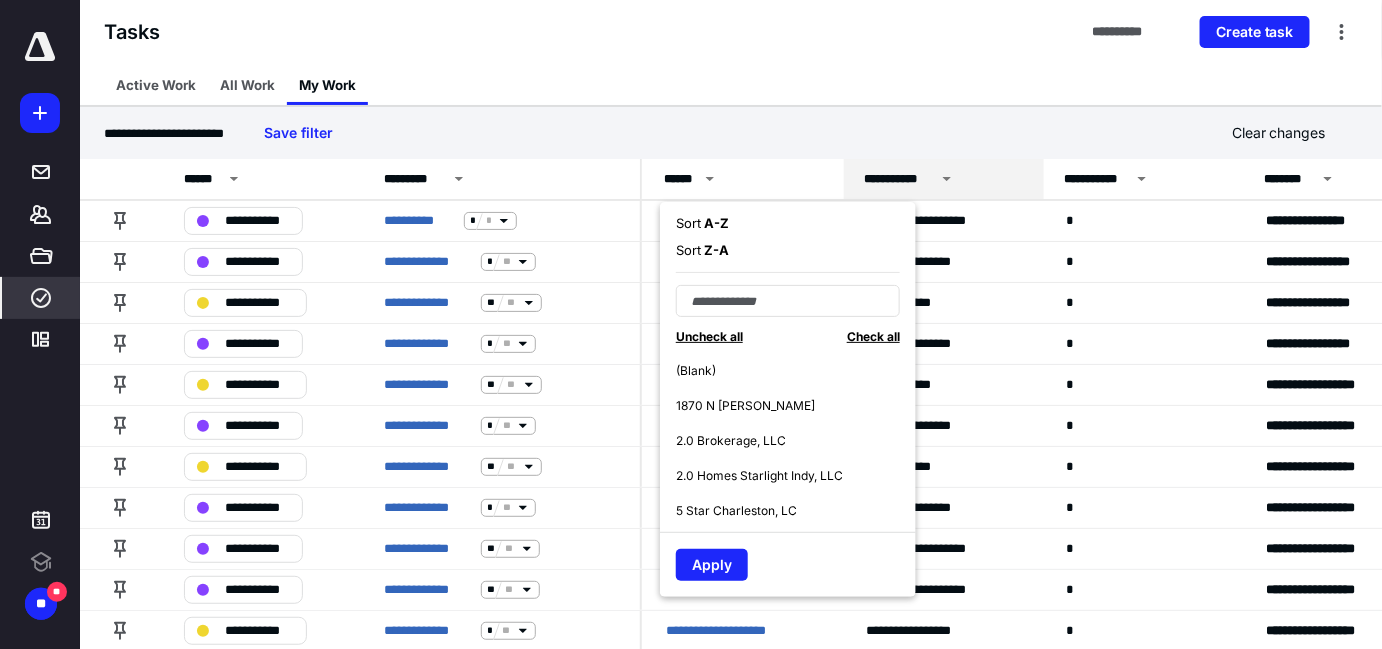 click on "**********" at bounding box center [899, 179] 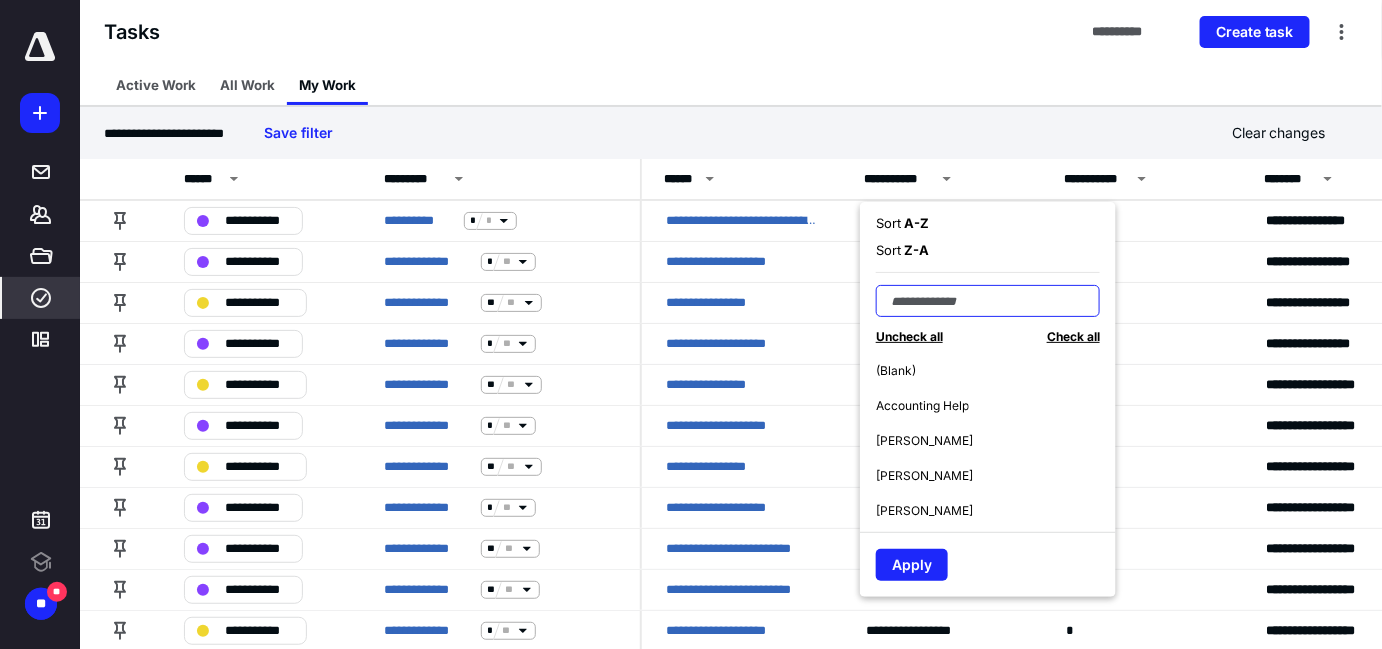 click at bounding box center (988, 301) 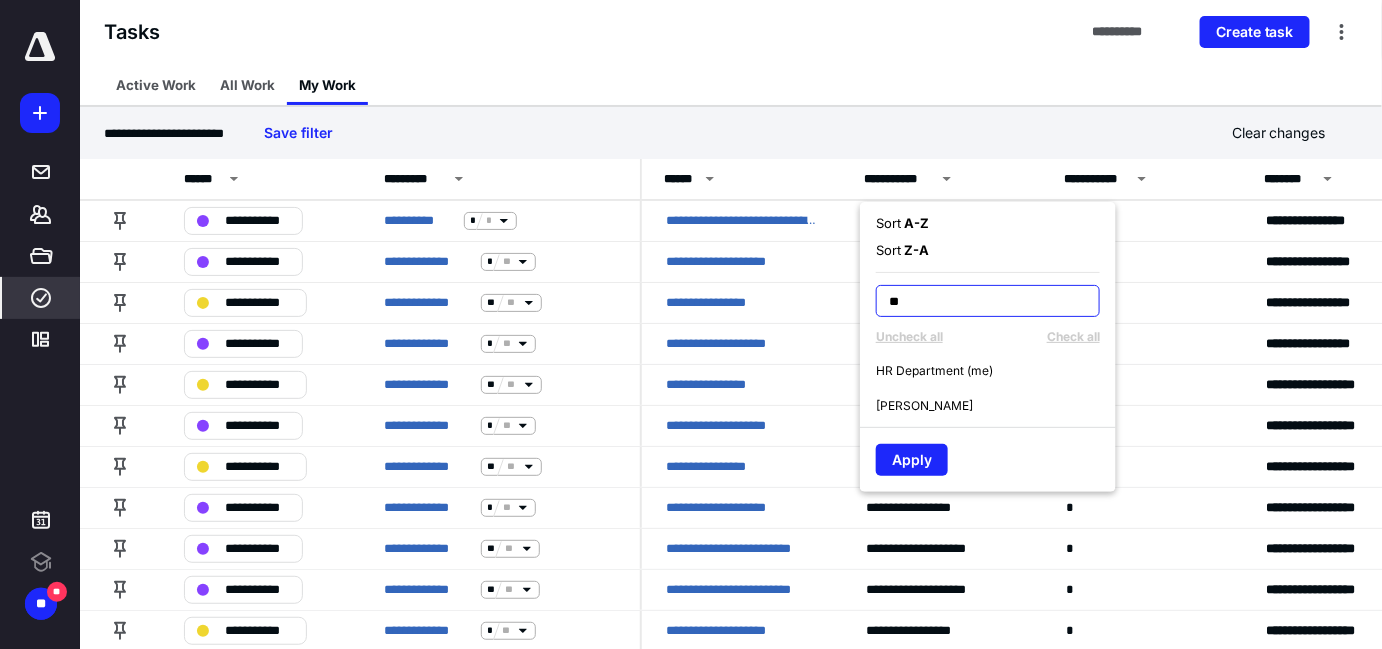 type on "**" 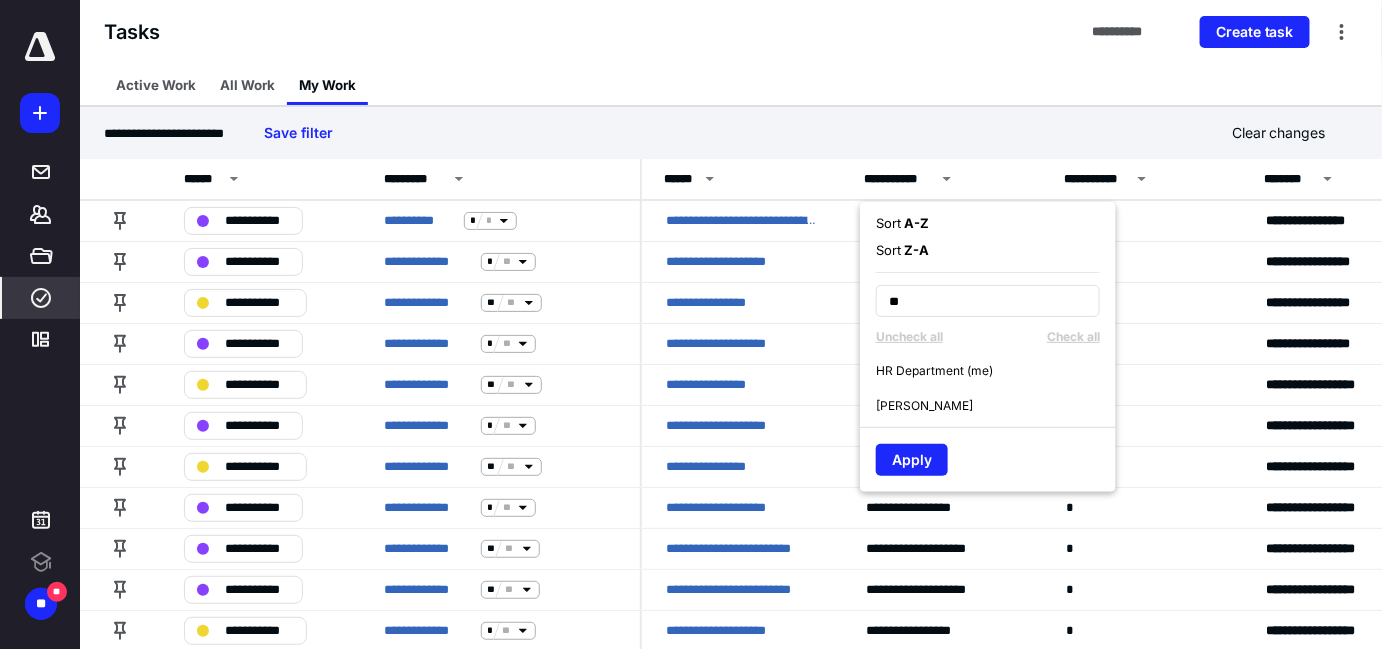 click on "HR Department (me)" at bounding box center (934, 371) 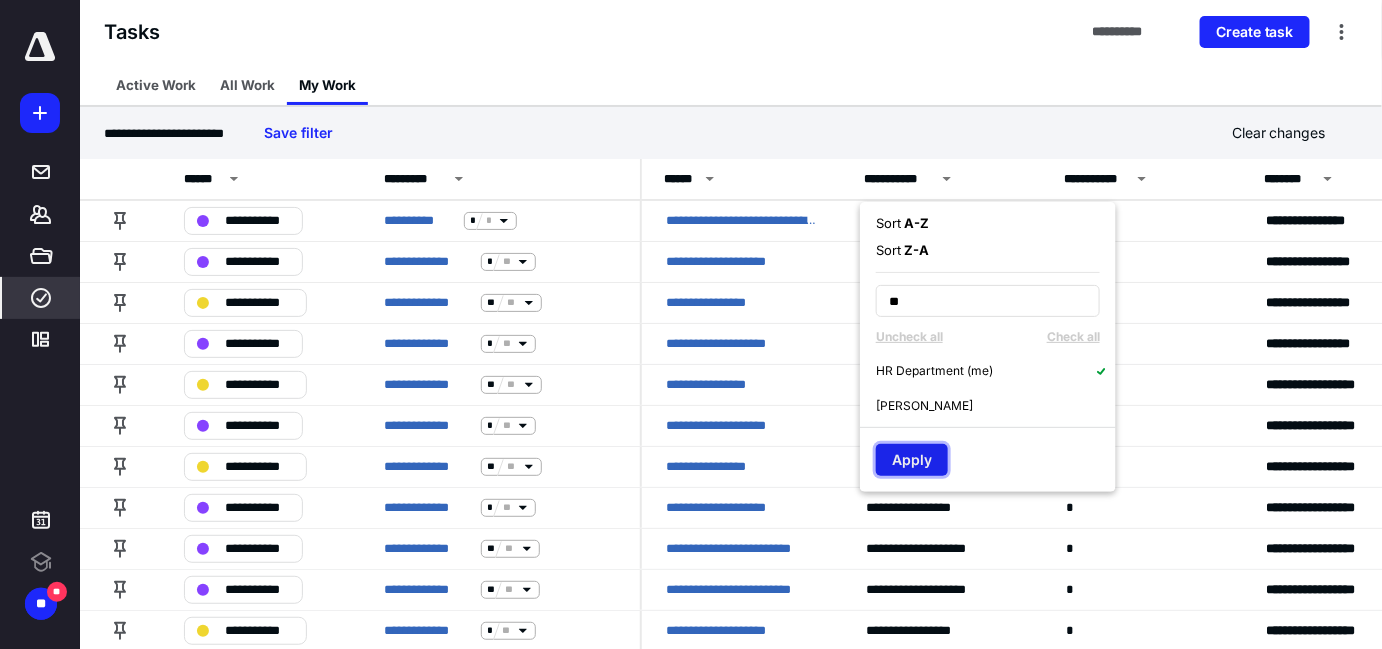 click on "Apply" at bounding box center (912, 460) 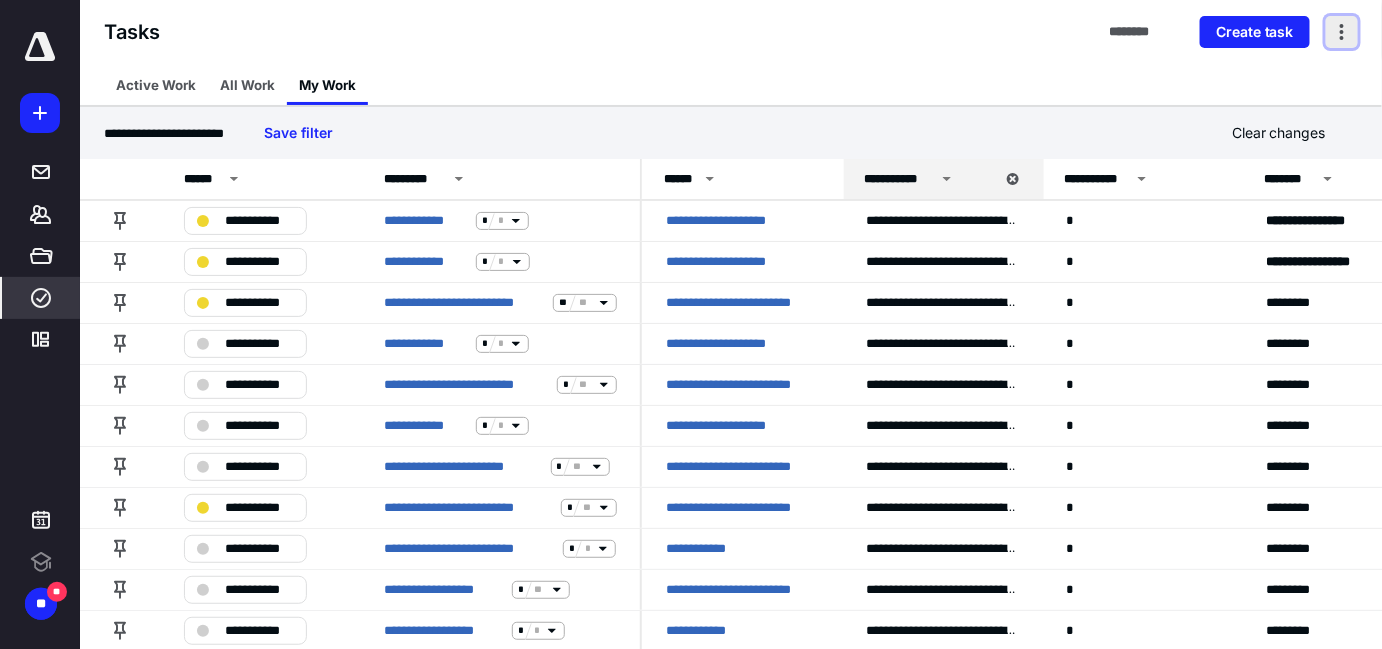 click at bounding box center [1342, 32] 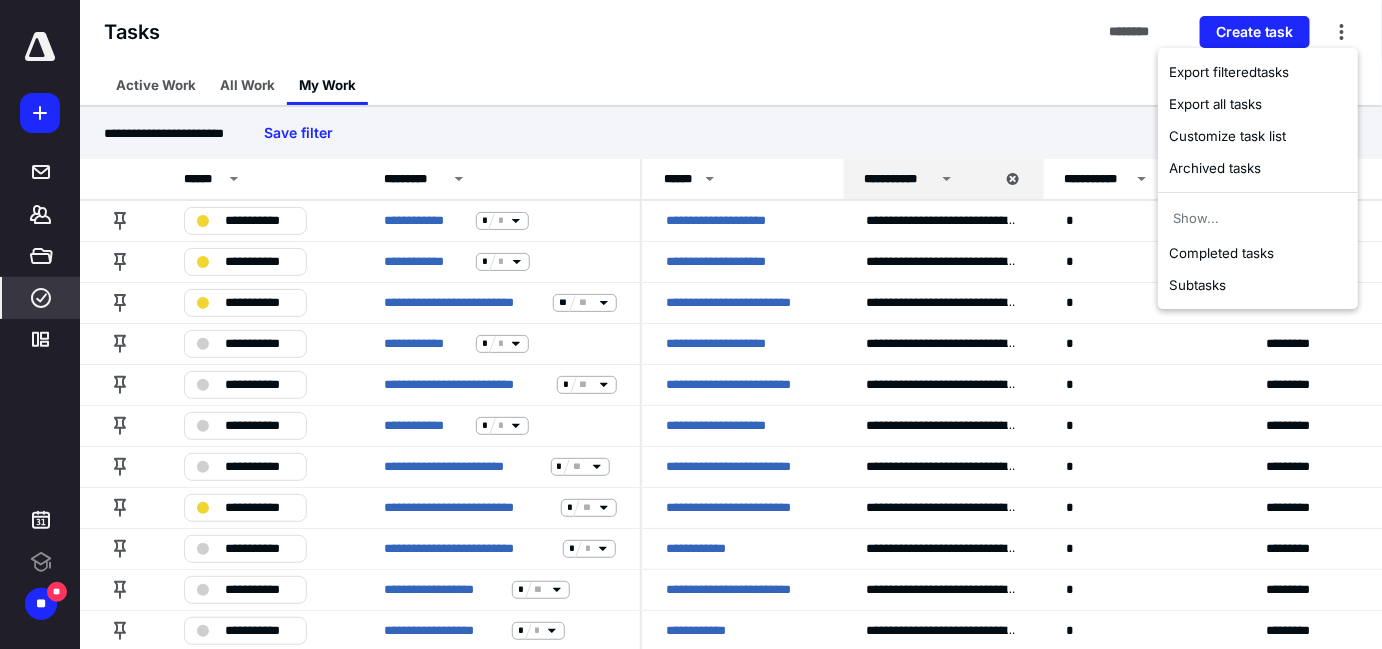 click on "Active Work All Work My Work" at bounding box center [731, 85] 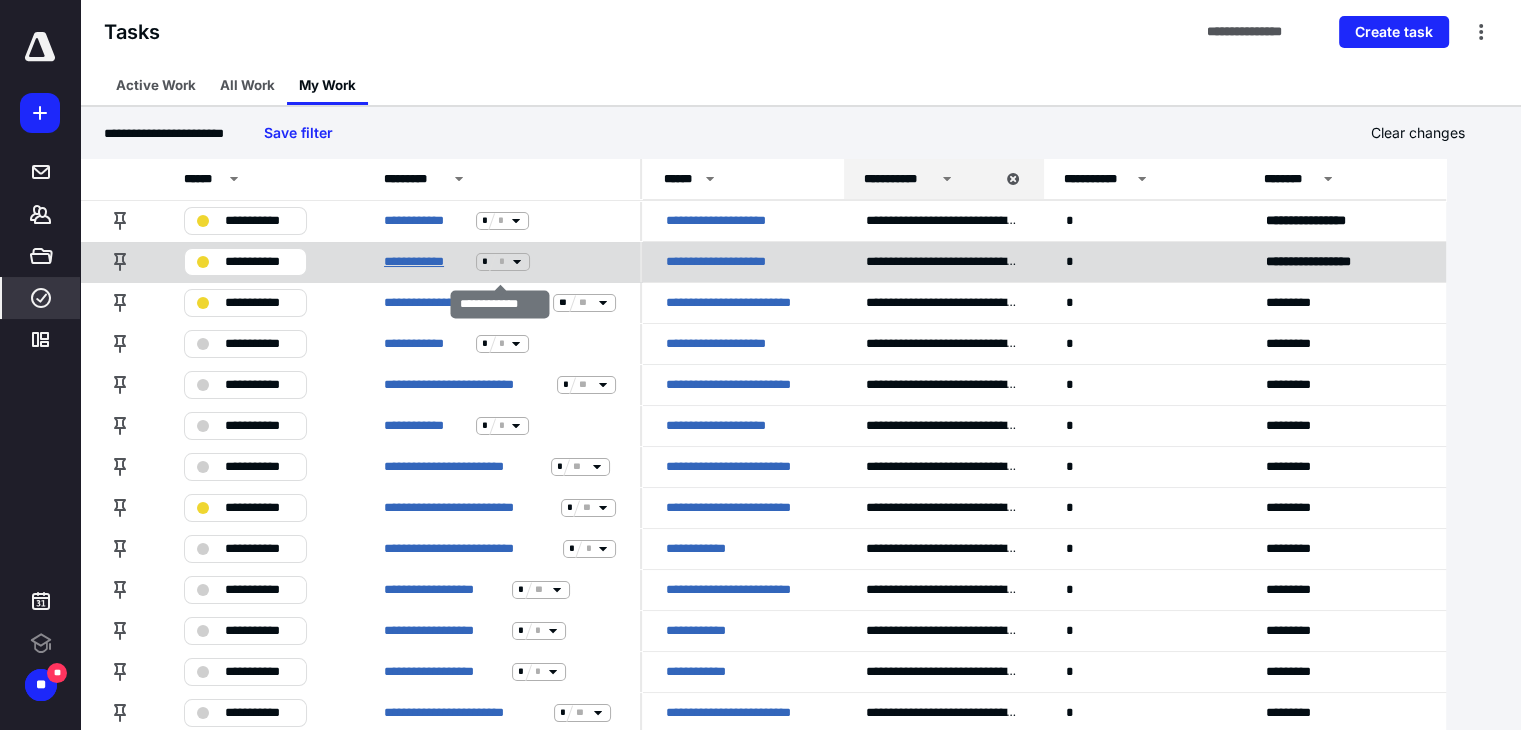 click on "**********" at bounding box center (426, 262) 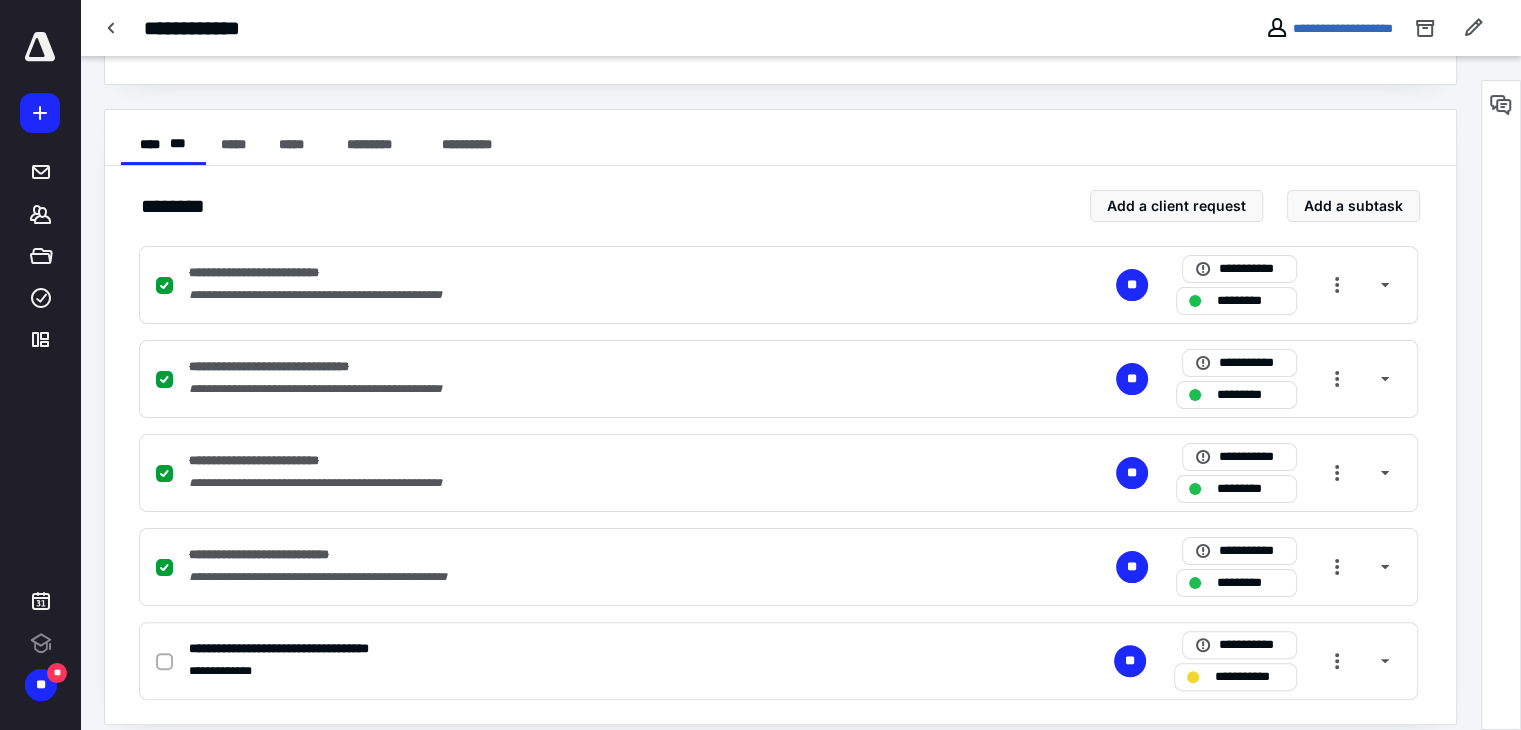 scroll, scrollTop: 351, scrollLeft: 0, axis: vertical 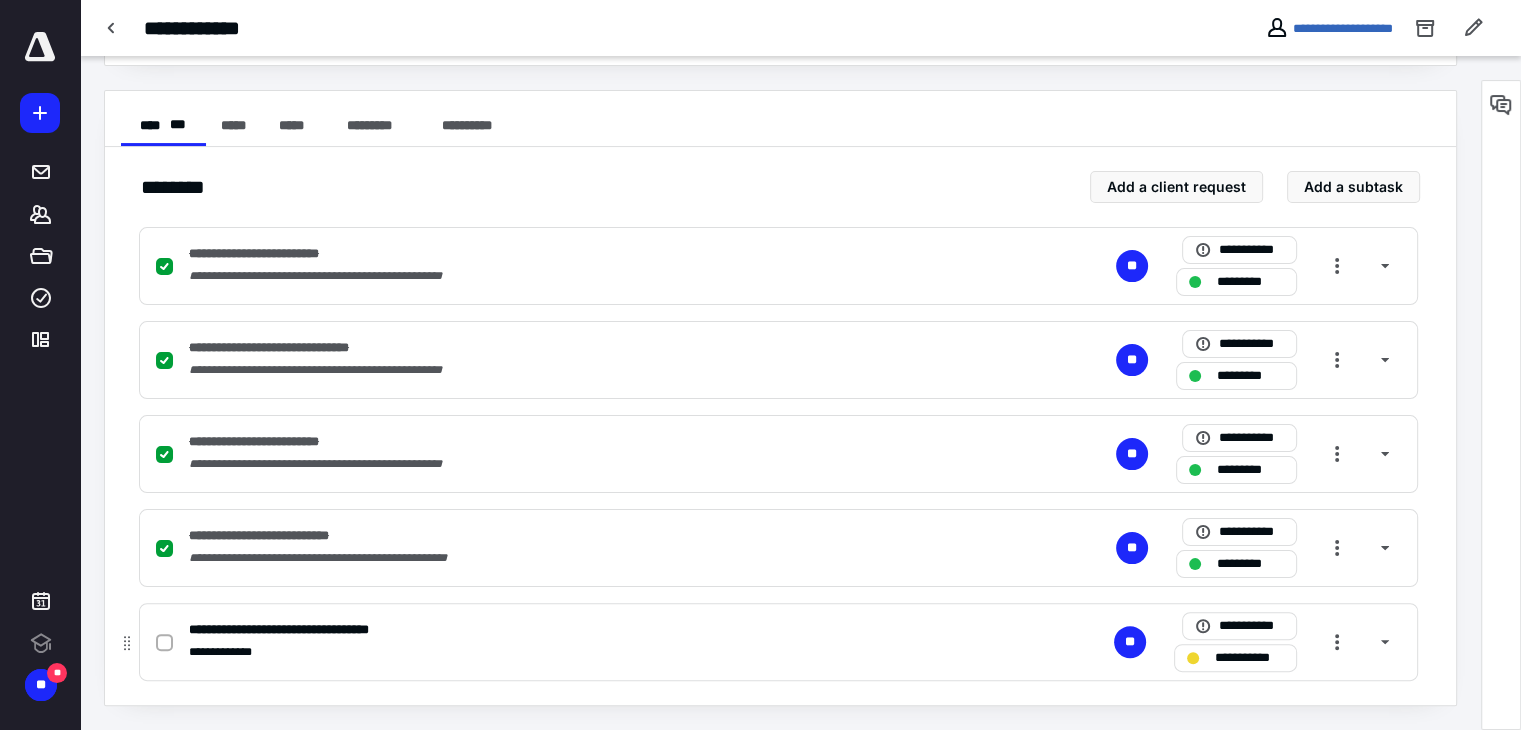 click 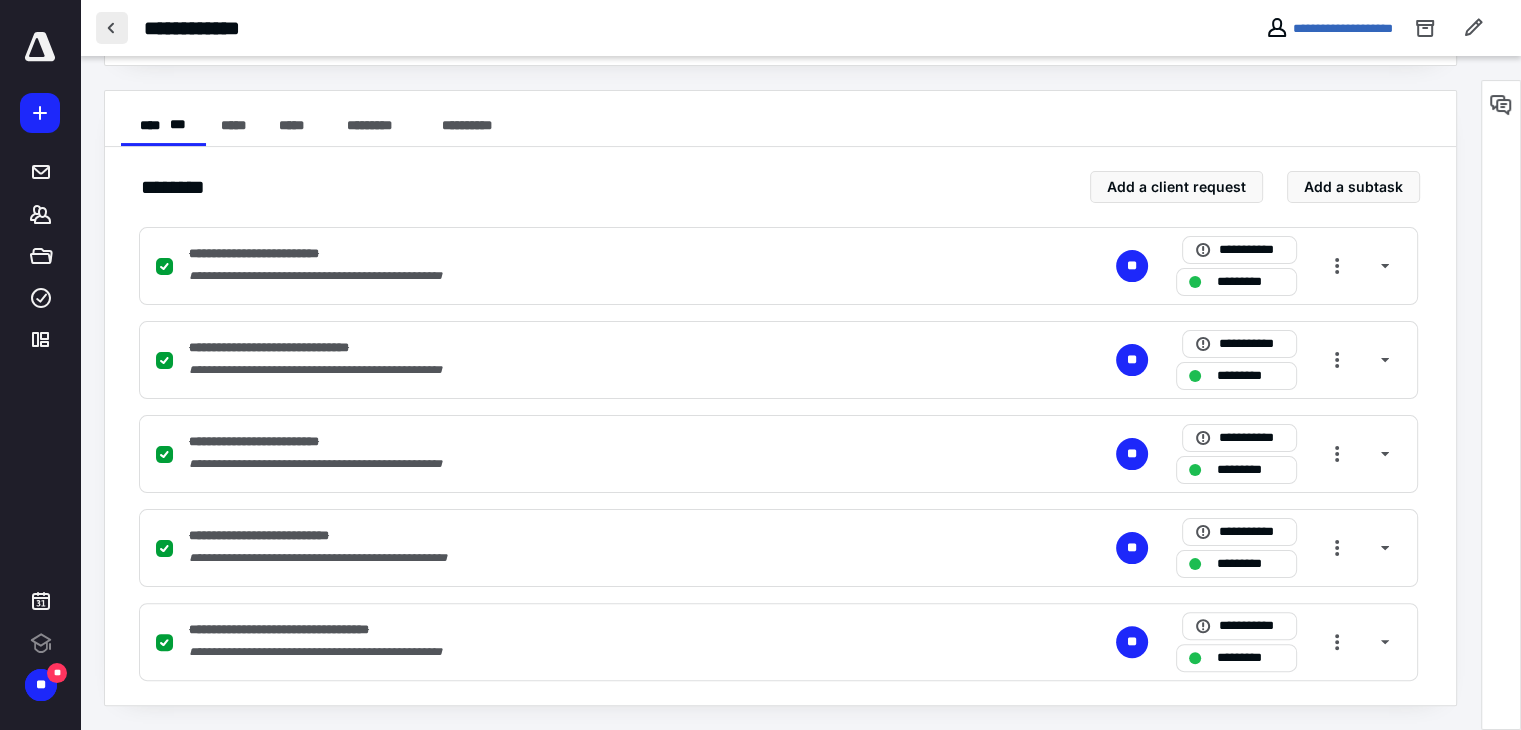 click at bounding box center [112, 28] 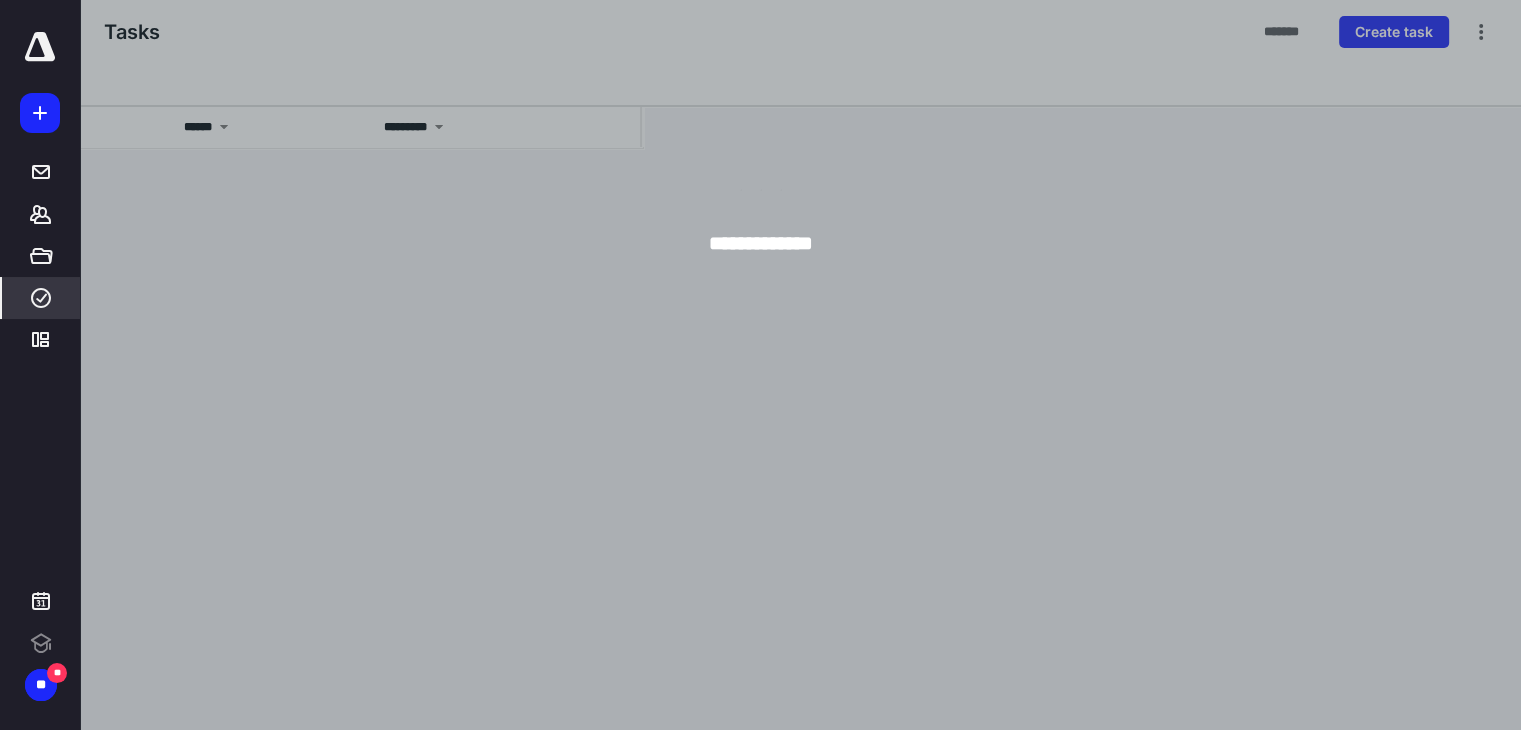 scroll, scrollTop: 0, scrollLeft: 0, axis: both 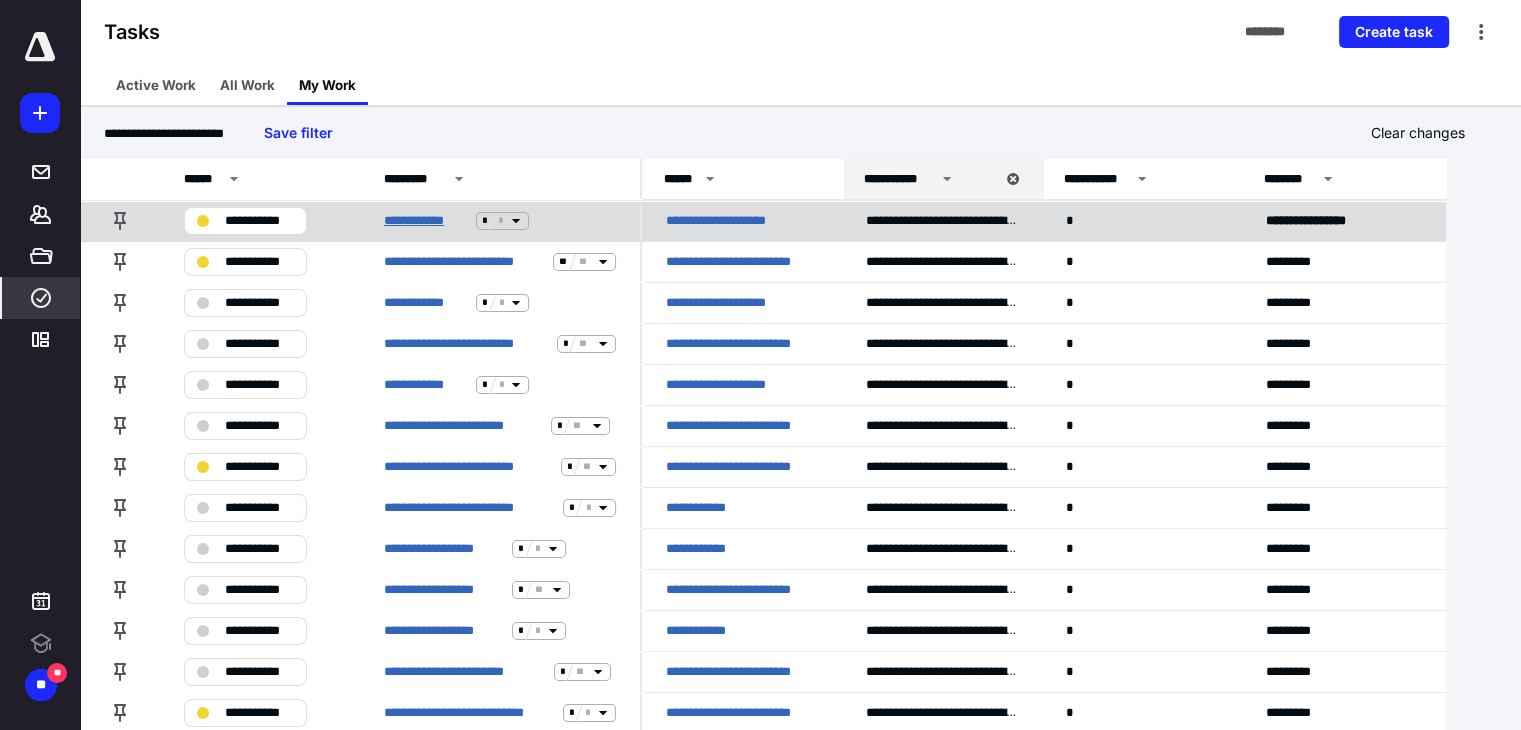 click on "**********" at bounding box center (426, 221) 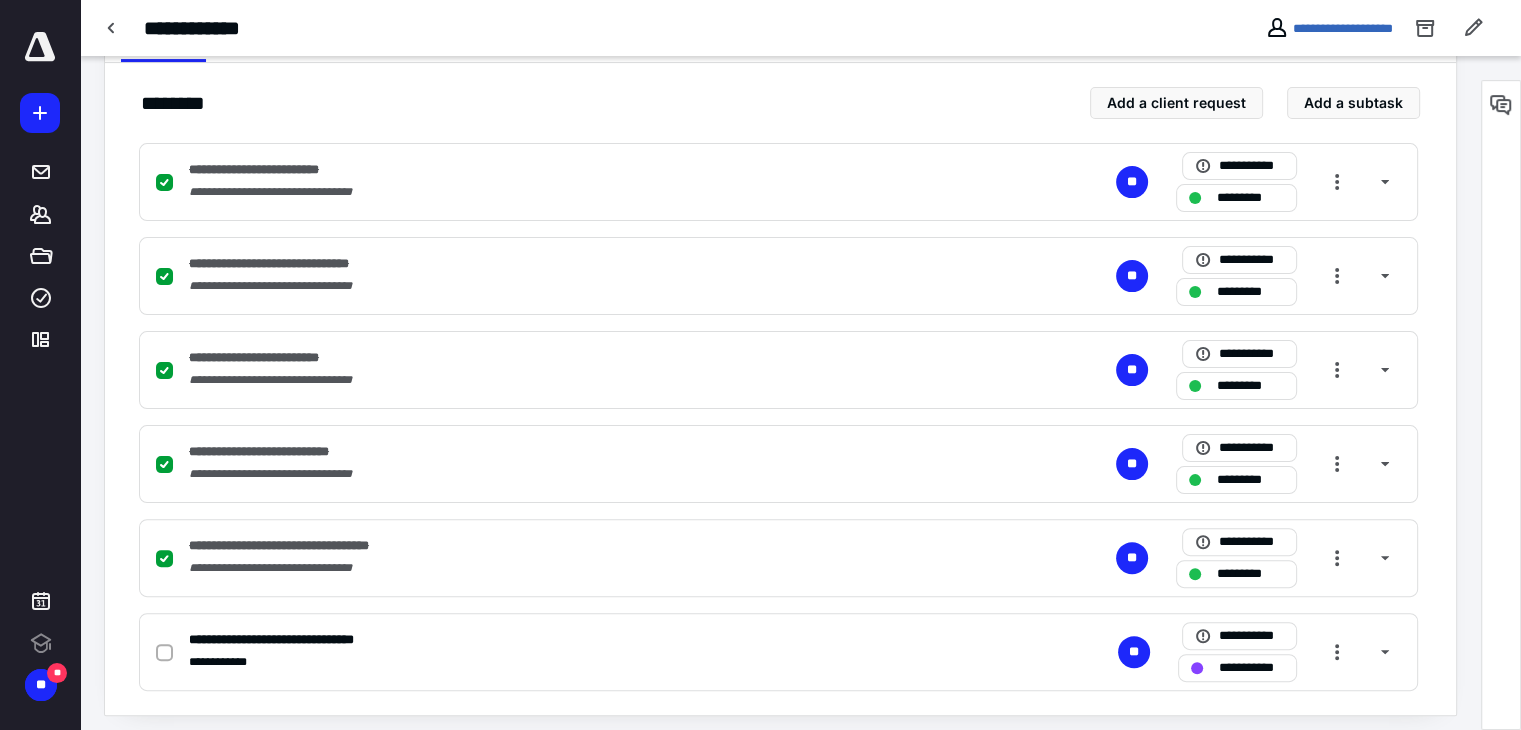 scroll, scrollTop: 444, scrollLeft: 0, axis: vertical 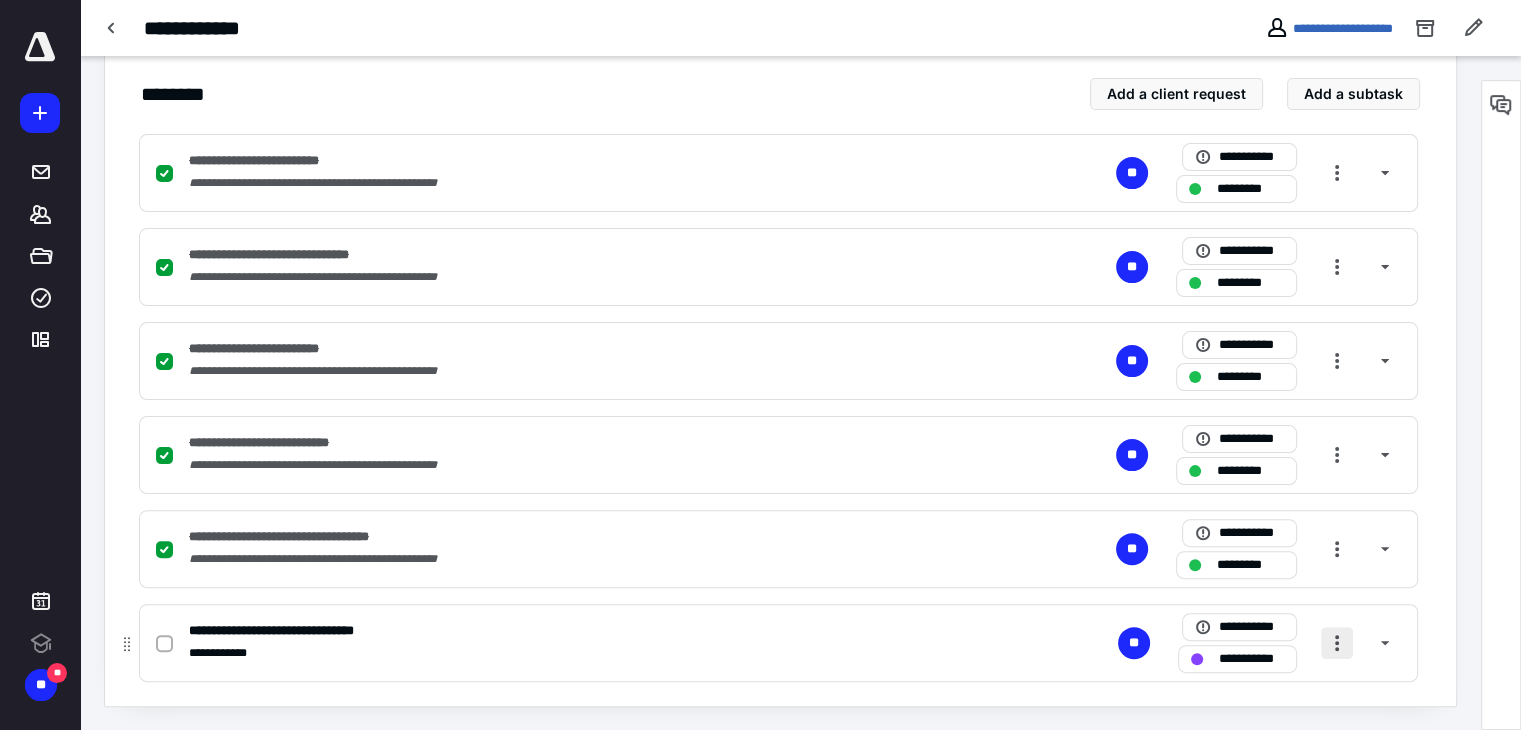 click at bounding box center [1337, 643] 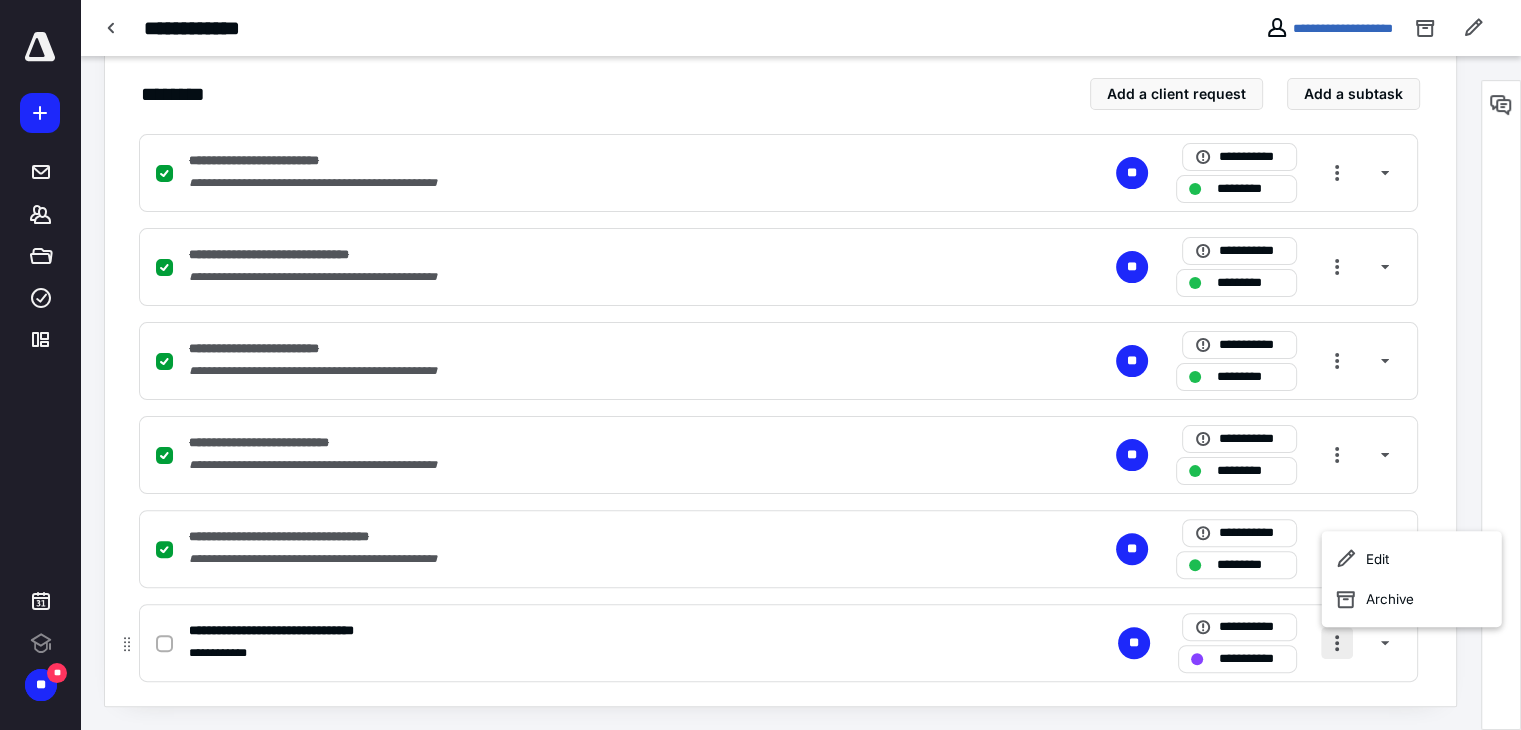 click at bounding box center (1337, 643) 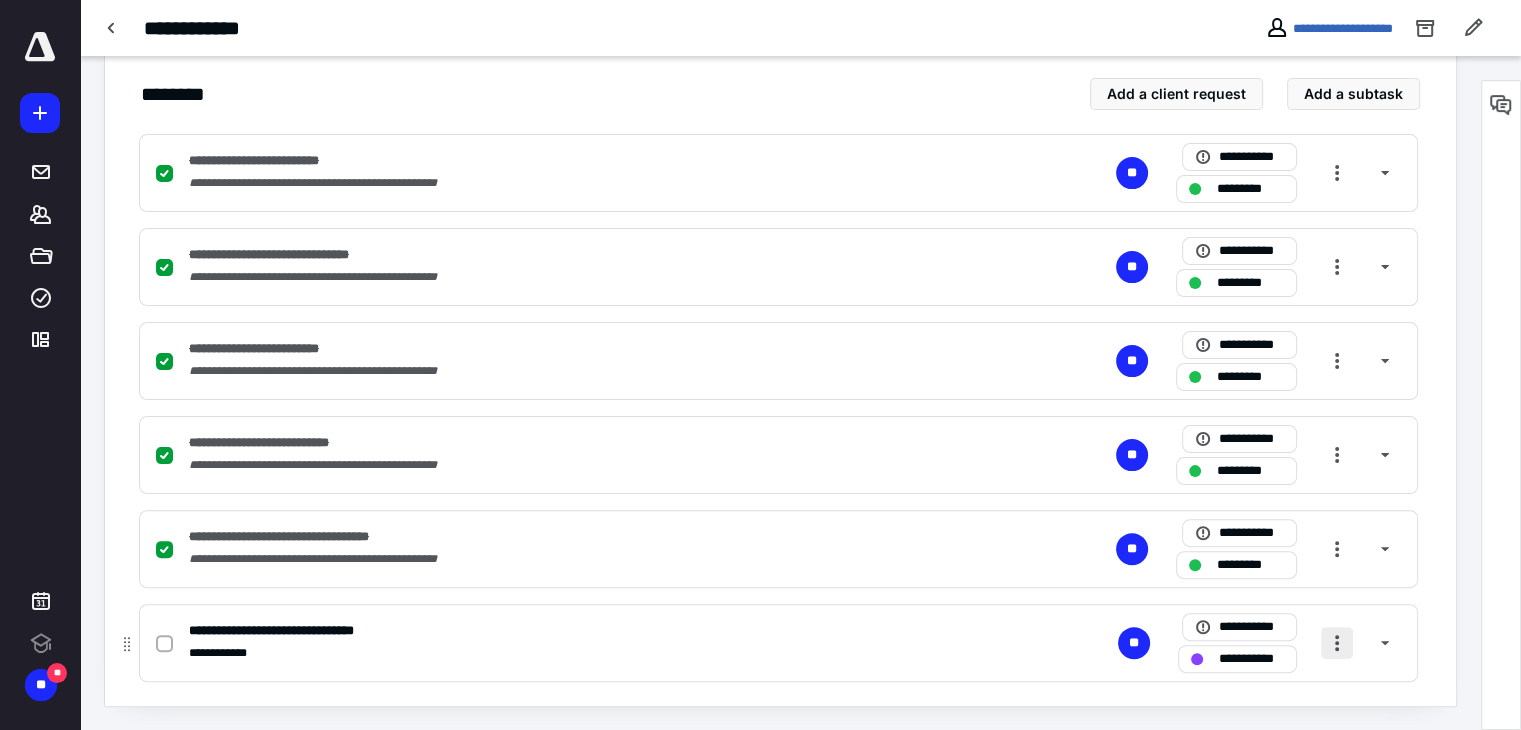 click at bounding box center [1337, 643] 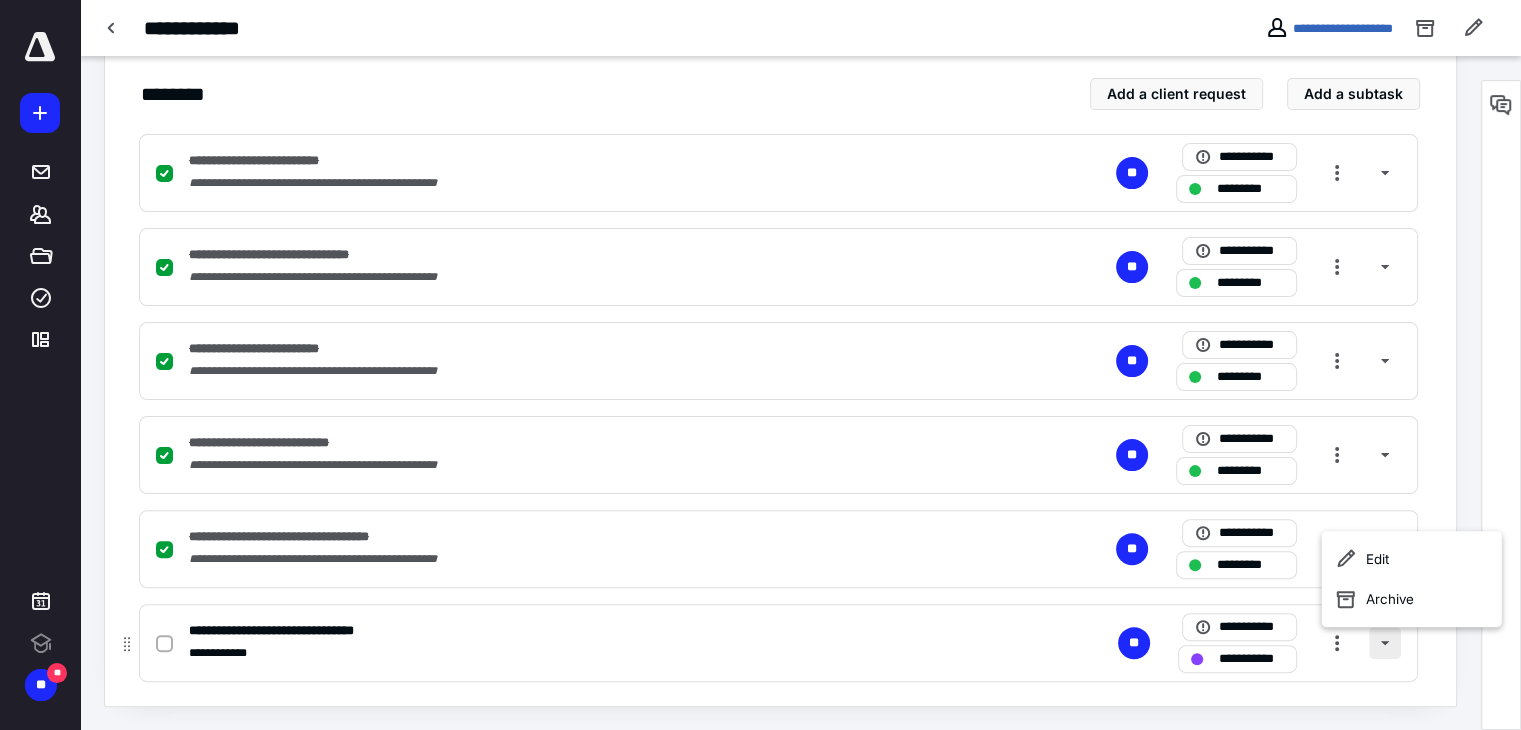 click at bounding box center (1385, 643) 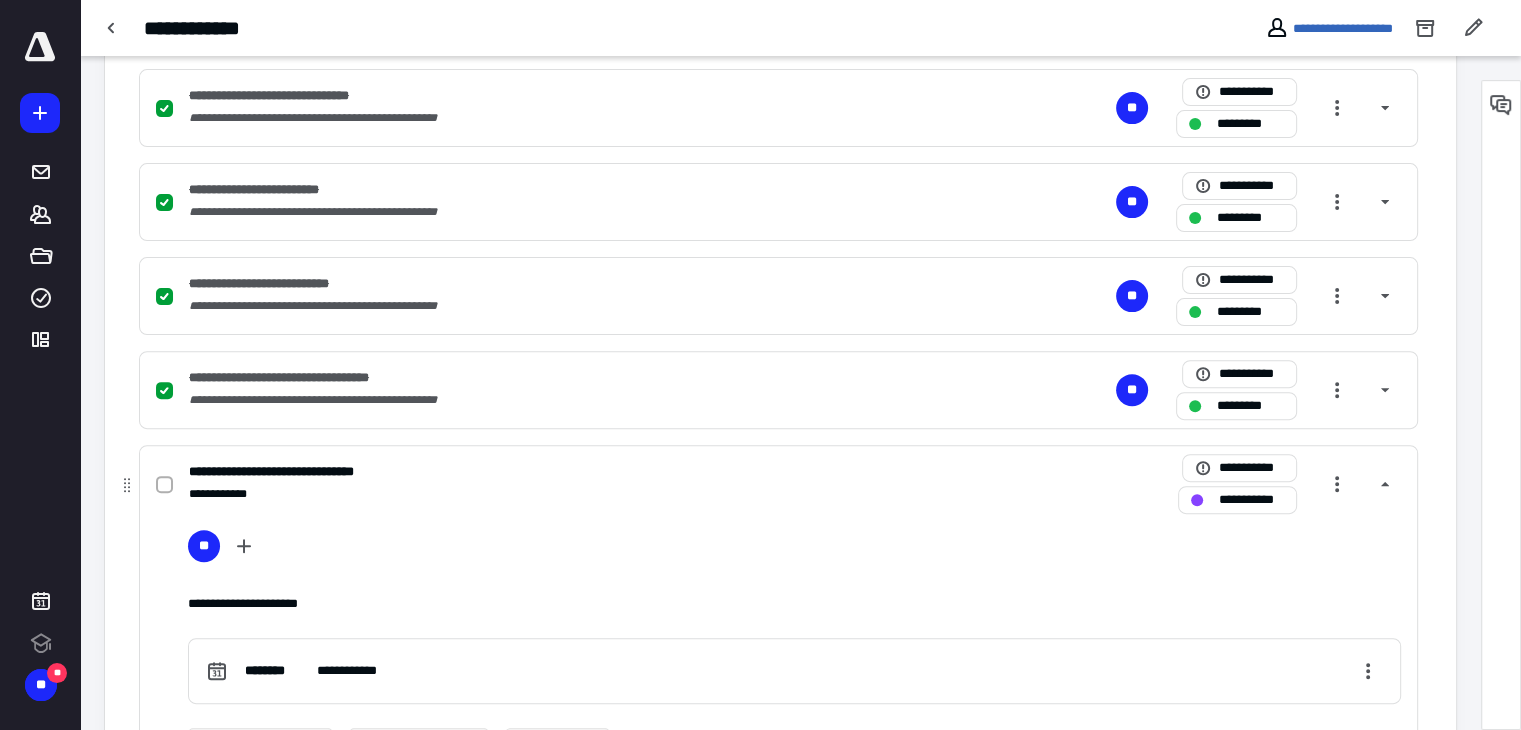 scroll, scrollTop: 697, scrollLeft: 0, axis: vertical 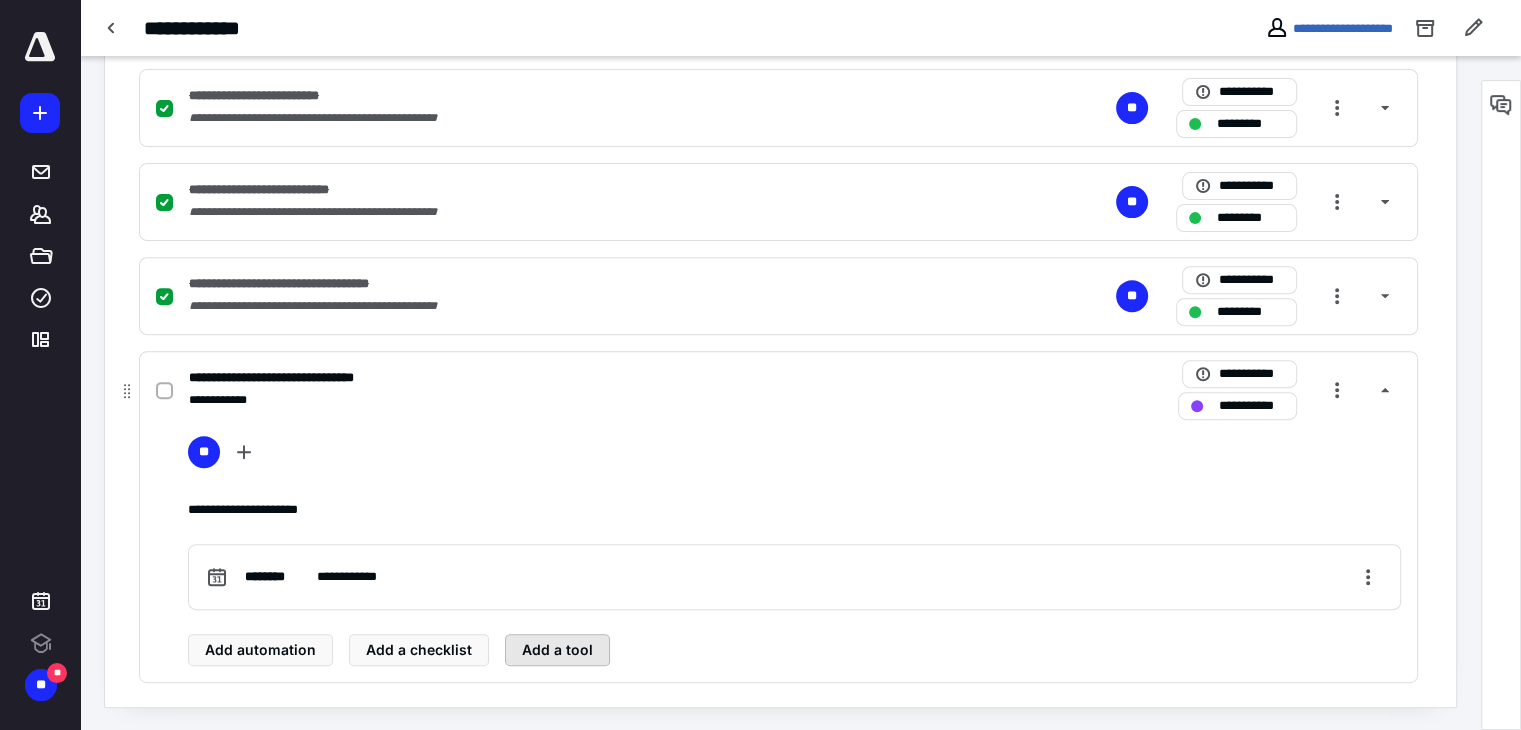 click on "Add a tool" at bounding box center (557, 650) 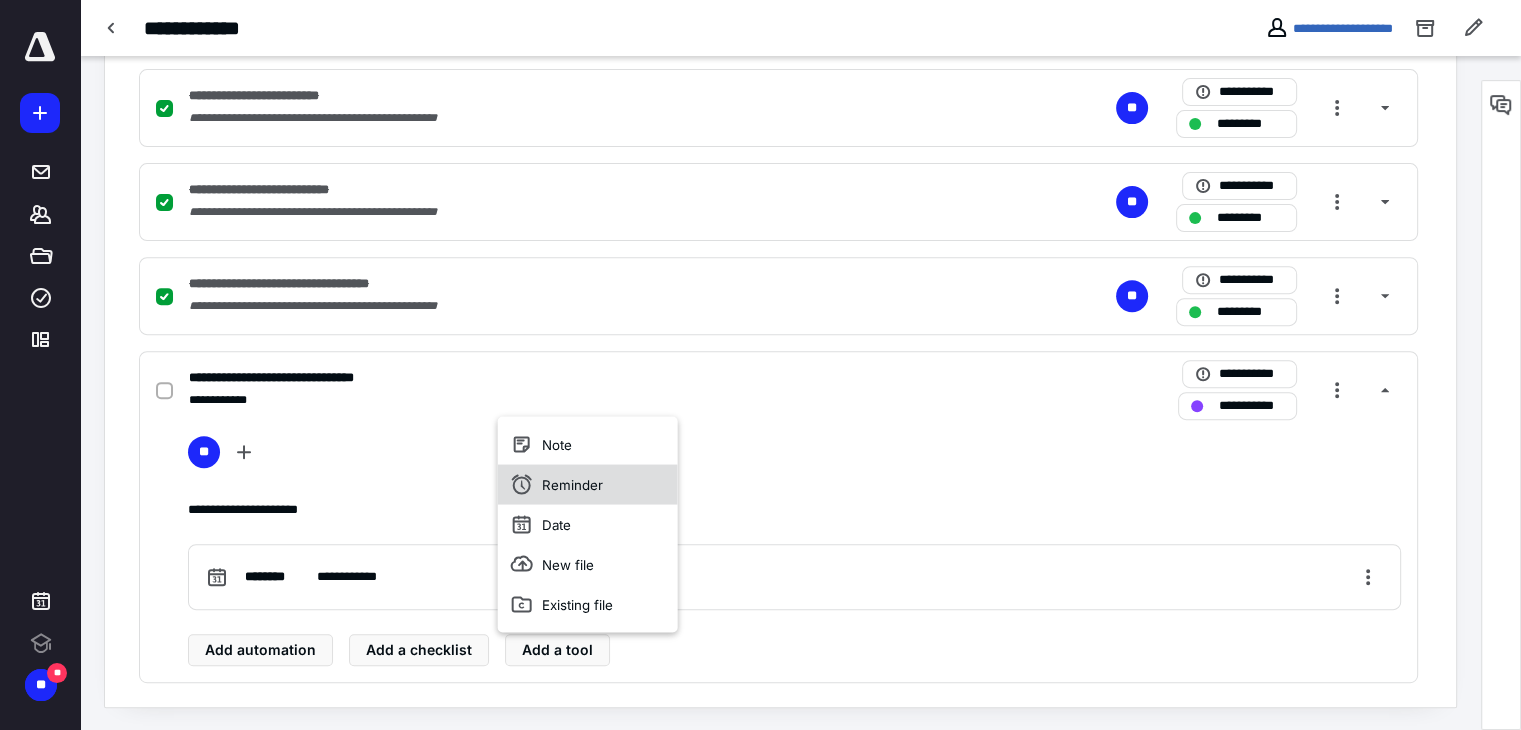 click on "Reminder" at bounding box center (588, 485) 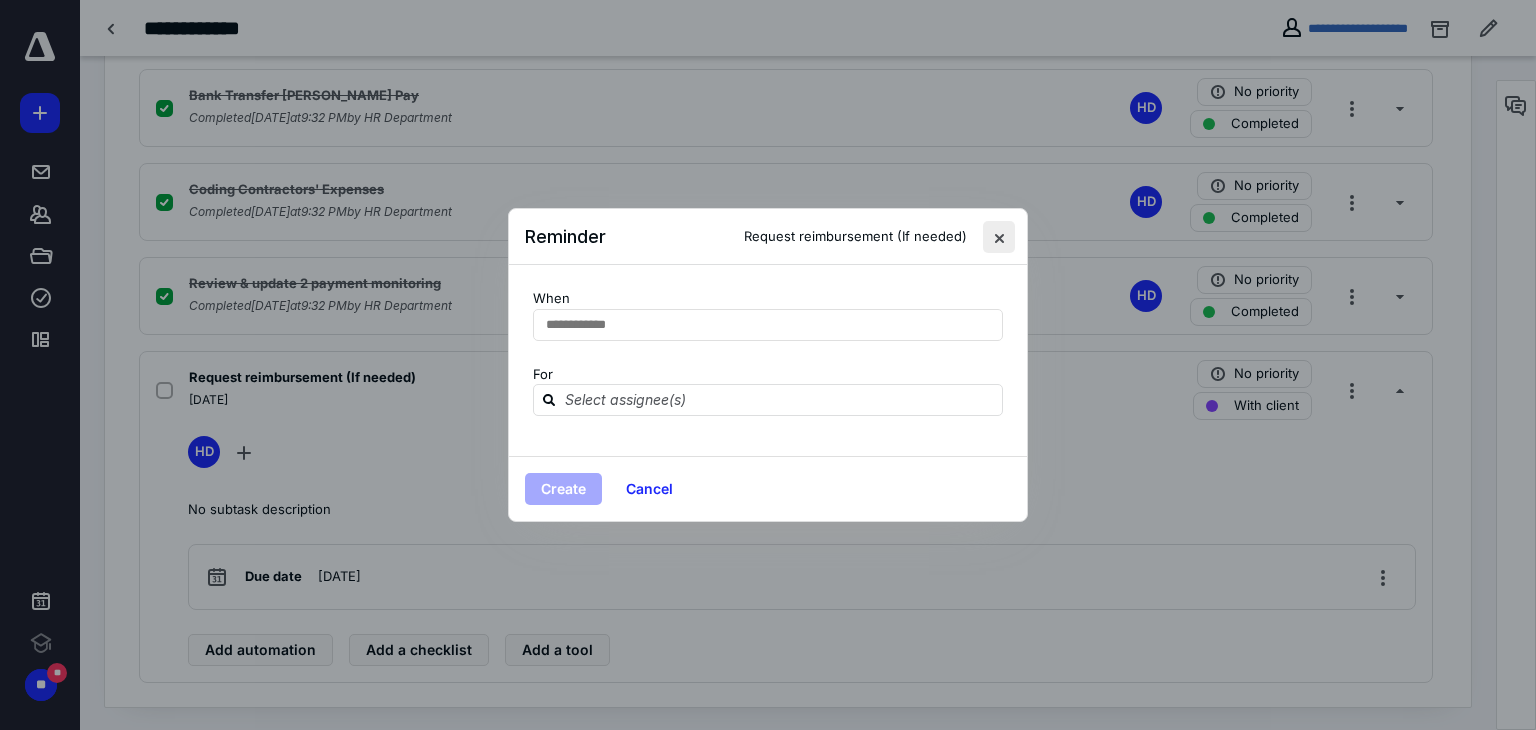 click at bounding box center (999, 237) 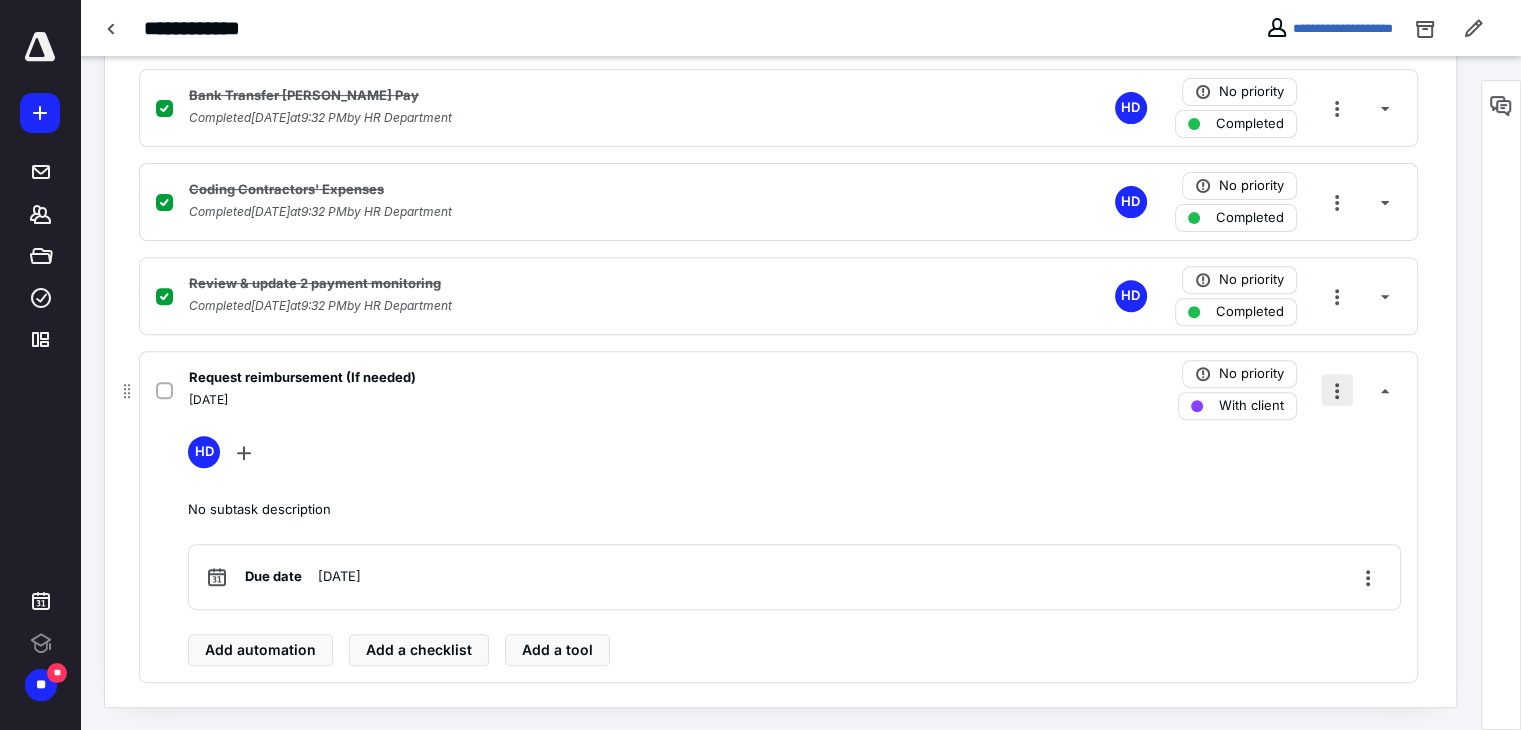 click at bounding box center [1337, 390] 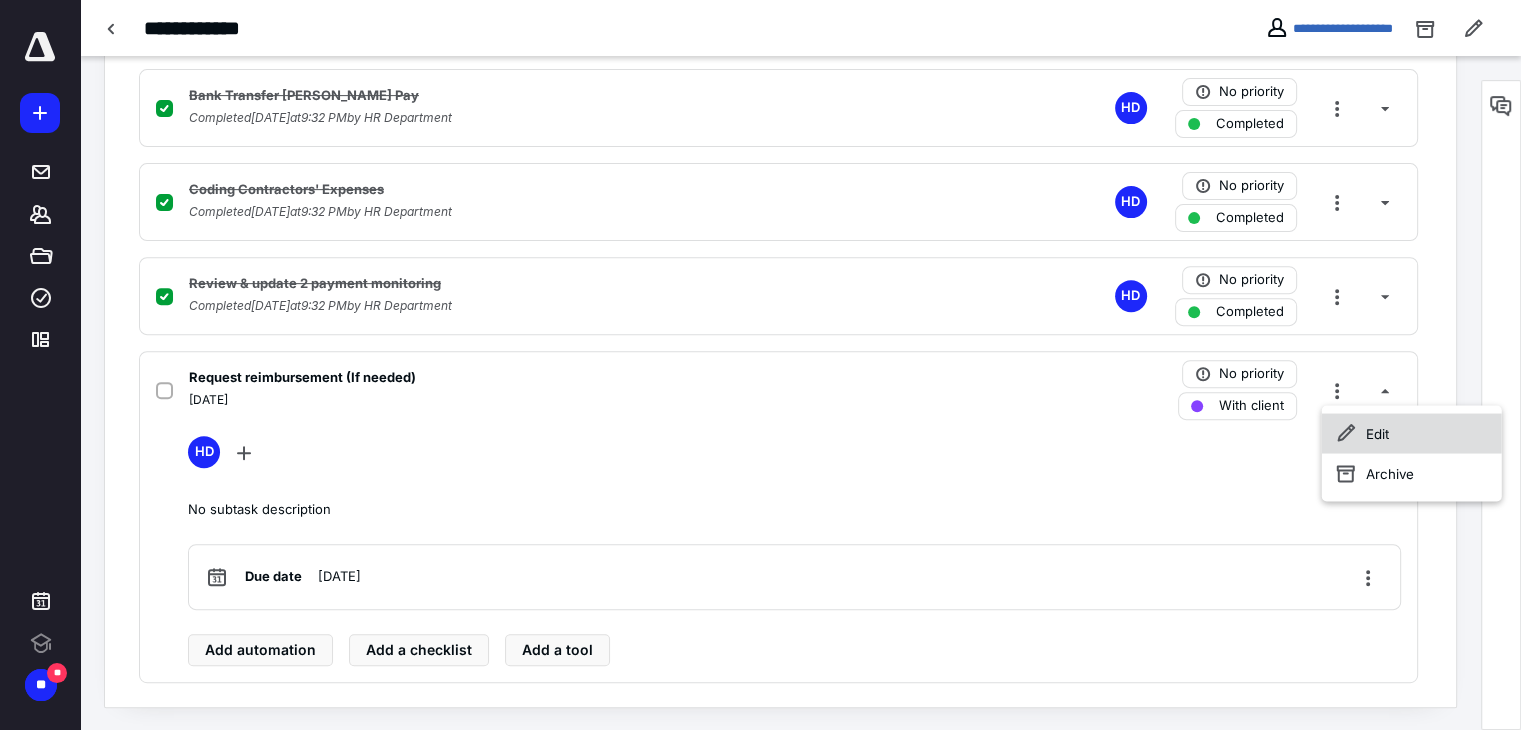 click 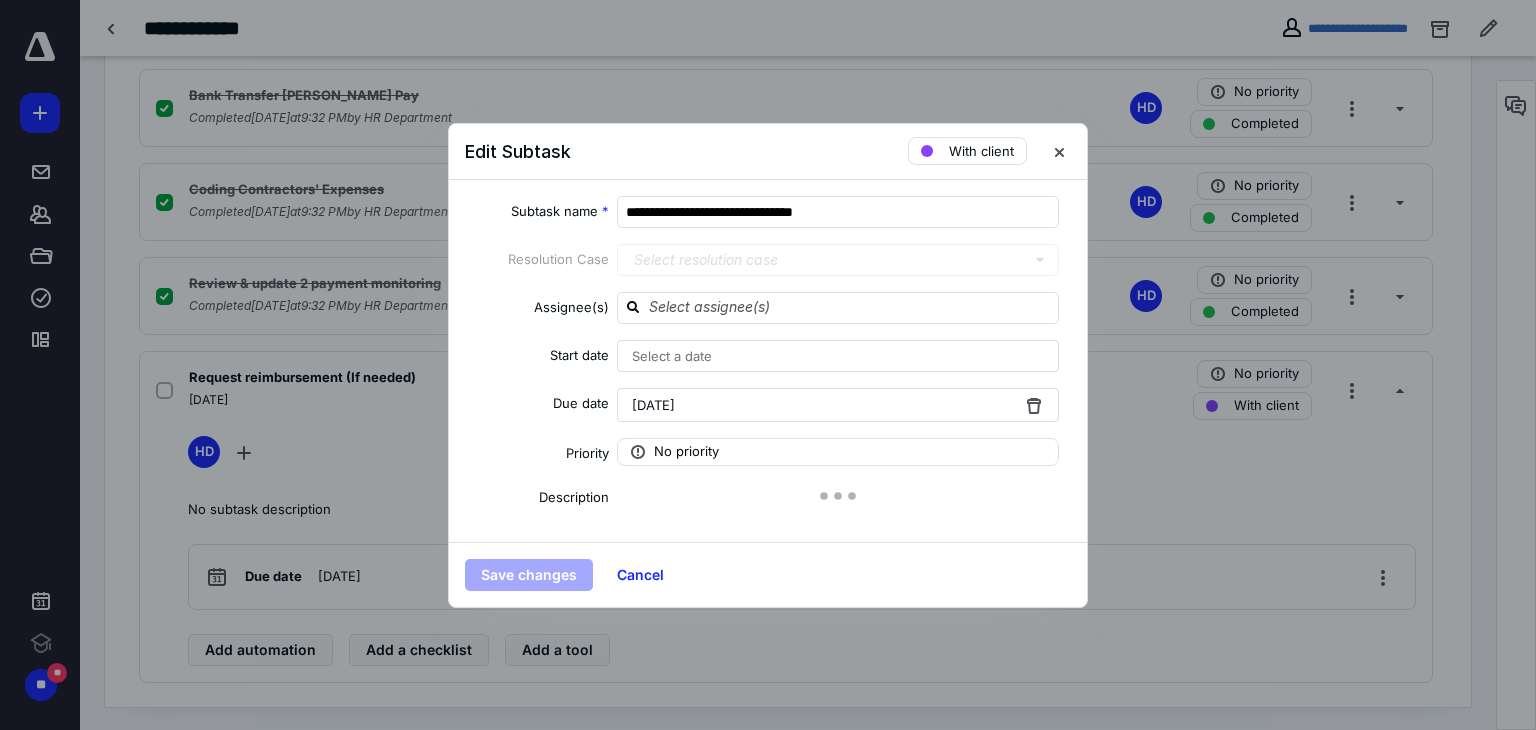 click on "Select a date" at bounding box center (672, 356) 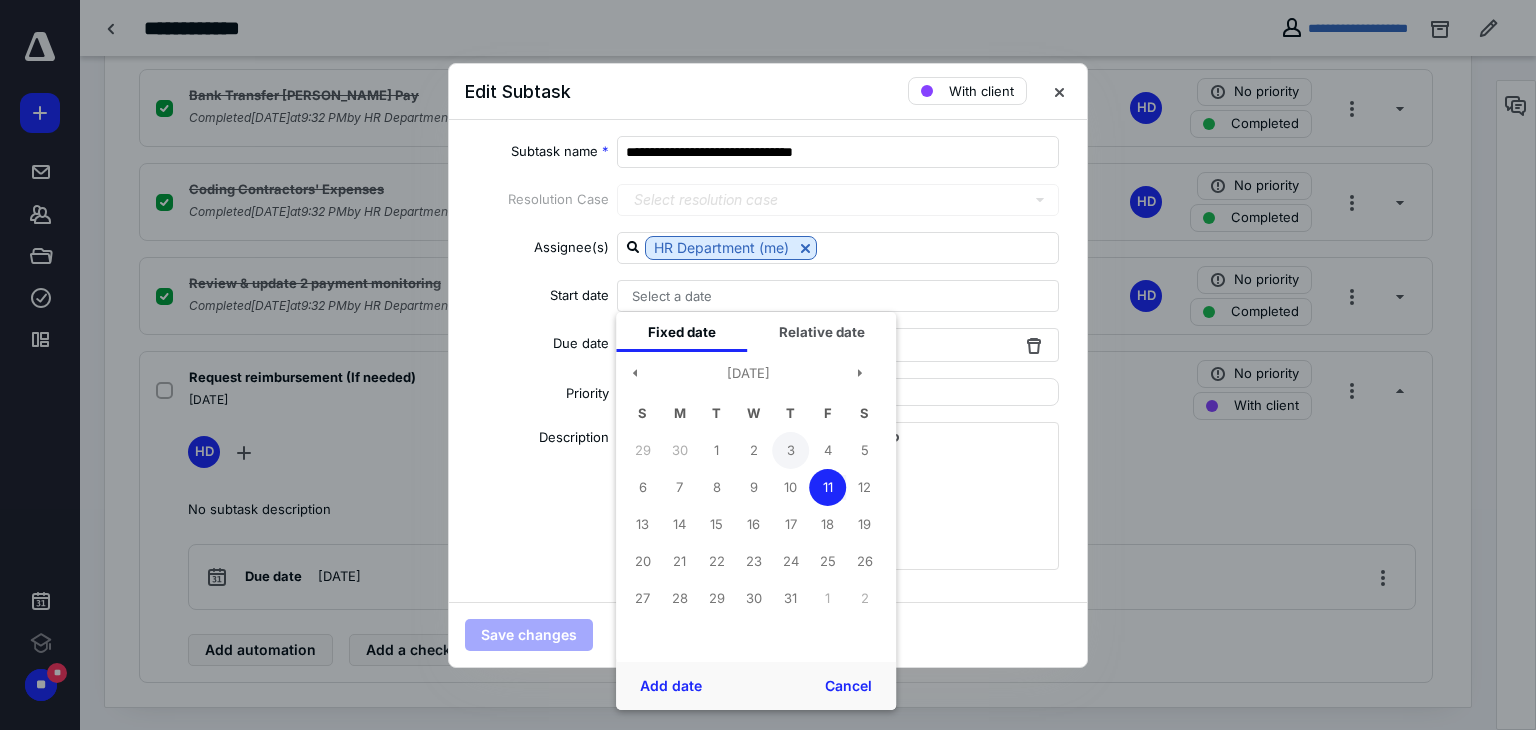 click on "3" at bounding box center [790, 450] 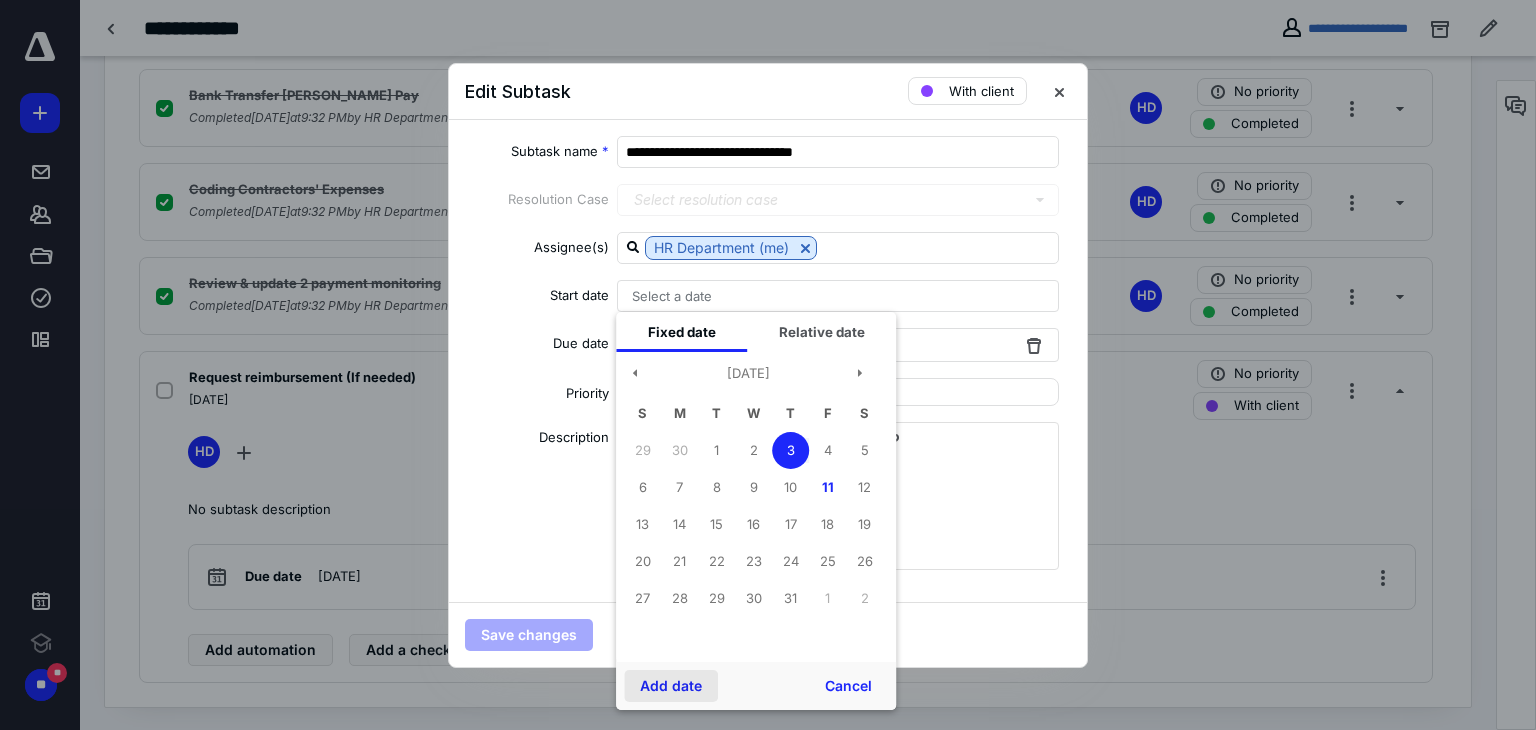 click on "Add date" at bounding box center [671, 686] 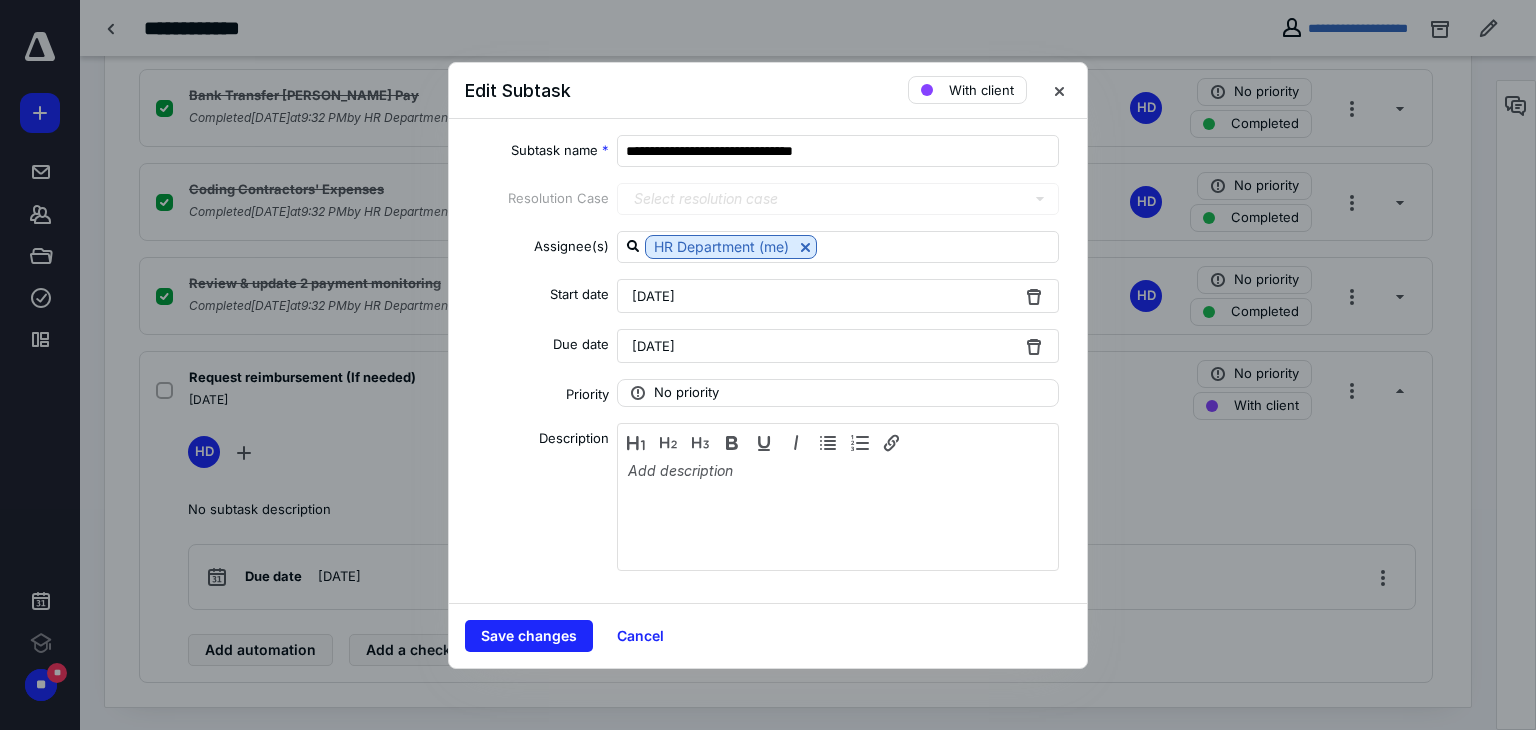 click on "[DATE]" at bounding box center (653, 346) 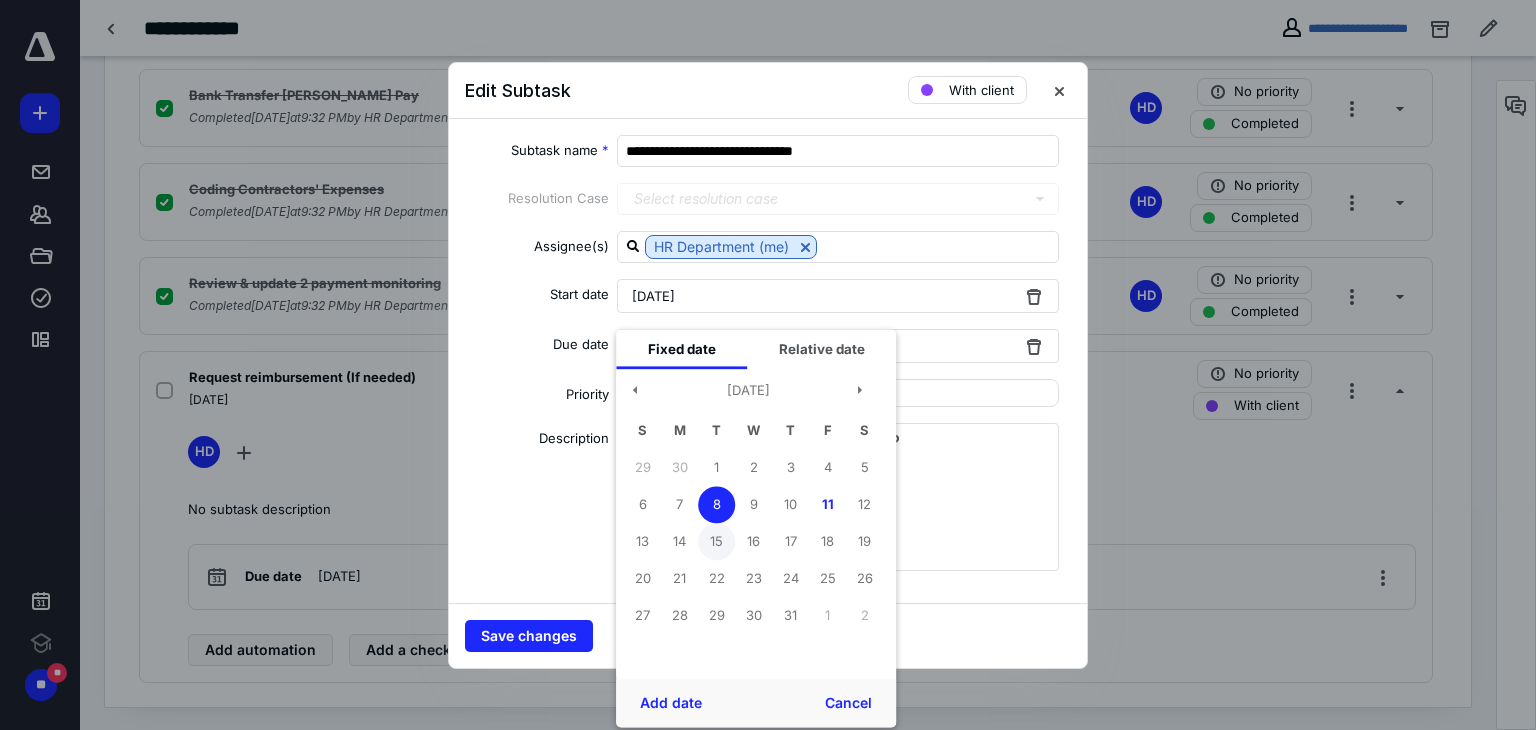 click on "15" at bounding box center [716, 541] 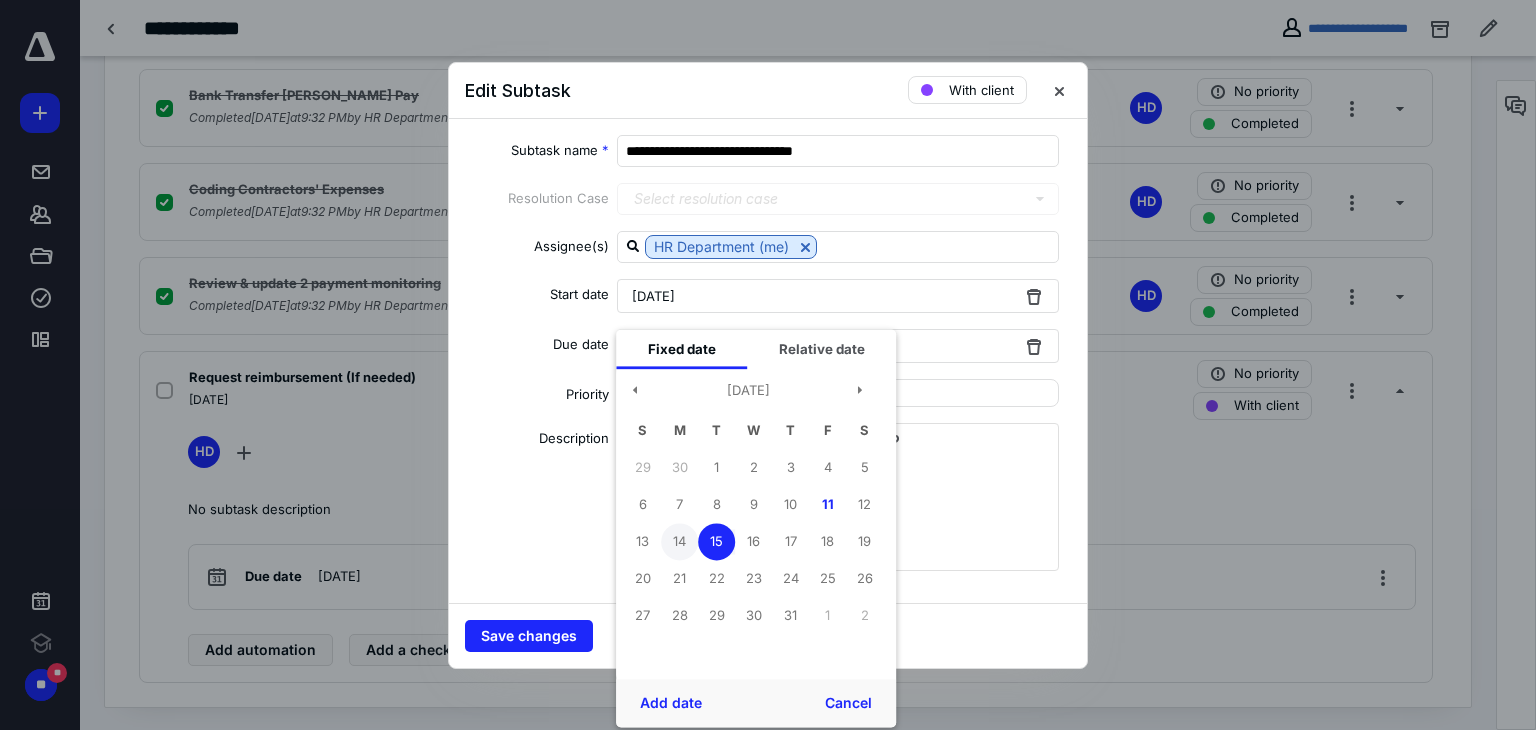 click on "14" at bounding box center (679, 541) 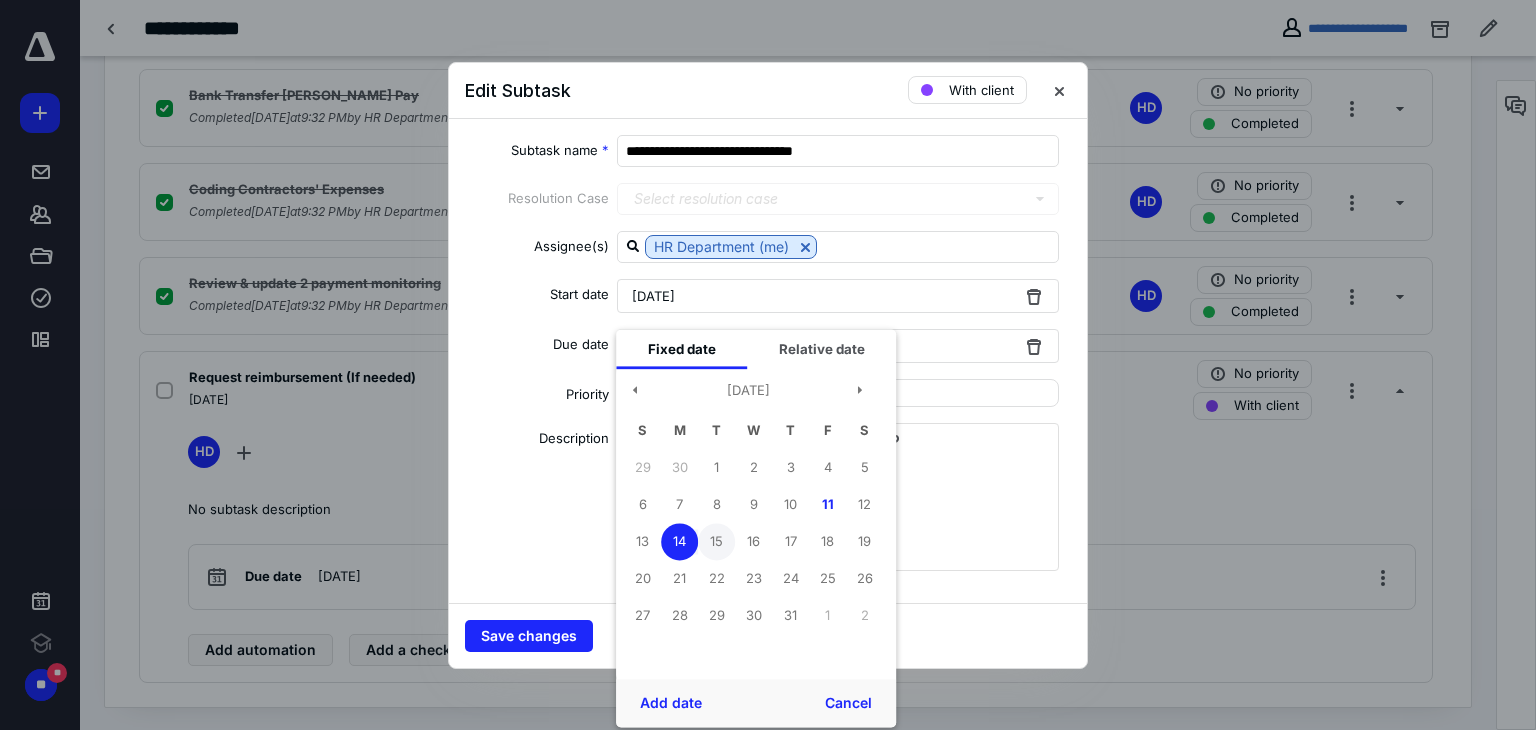 click on "15" at bounding box center [716, 541] 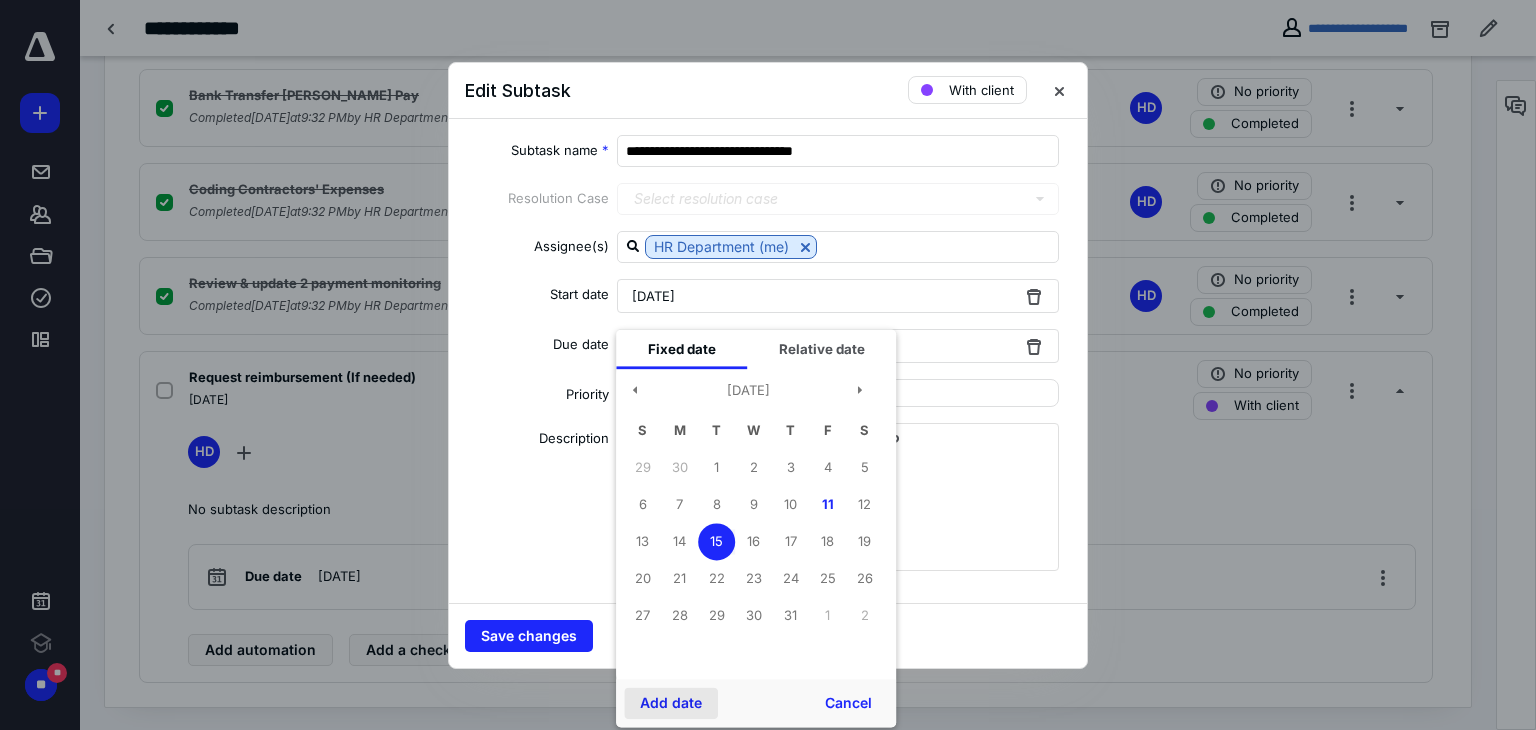 click on "Add date" at bounding box center (671, 703) 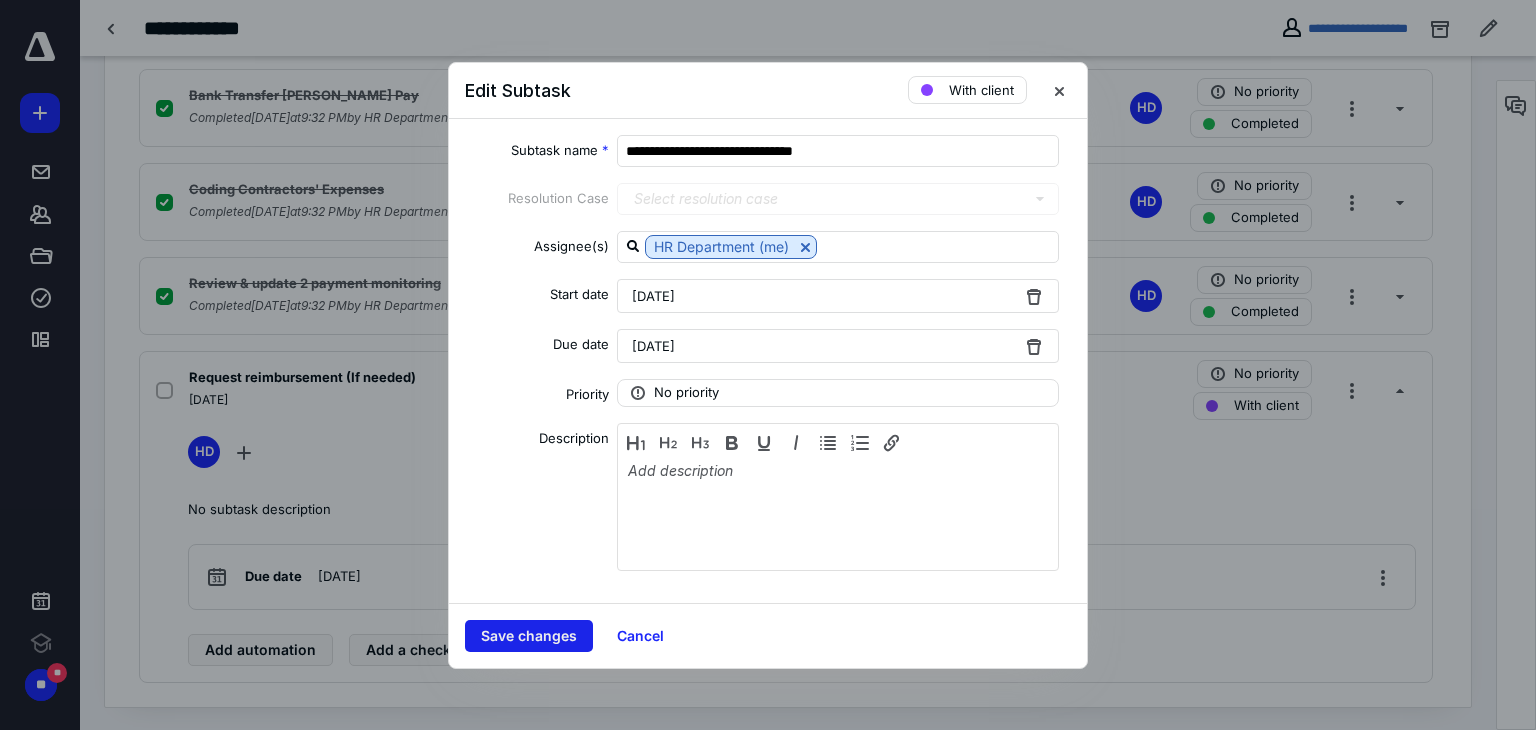 click on "Save changes" at bounding box center [529, 636] 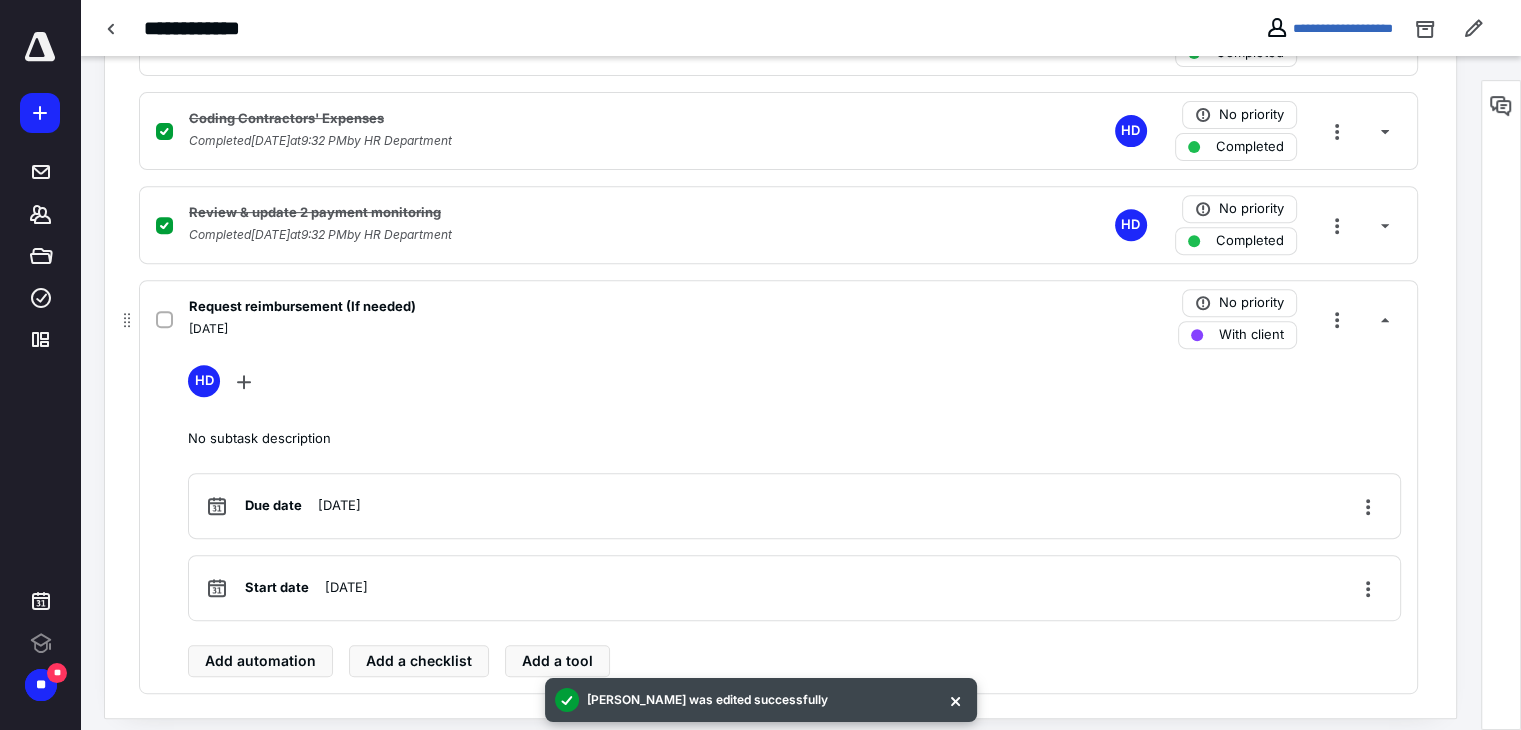 scroll, scrollTop: 779, scrollLeft: 0, axis: vertical 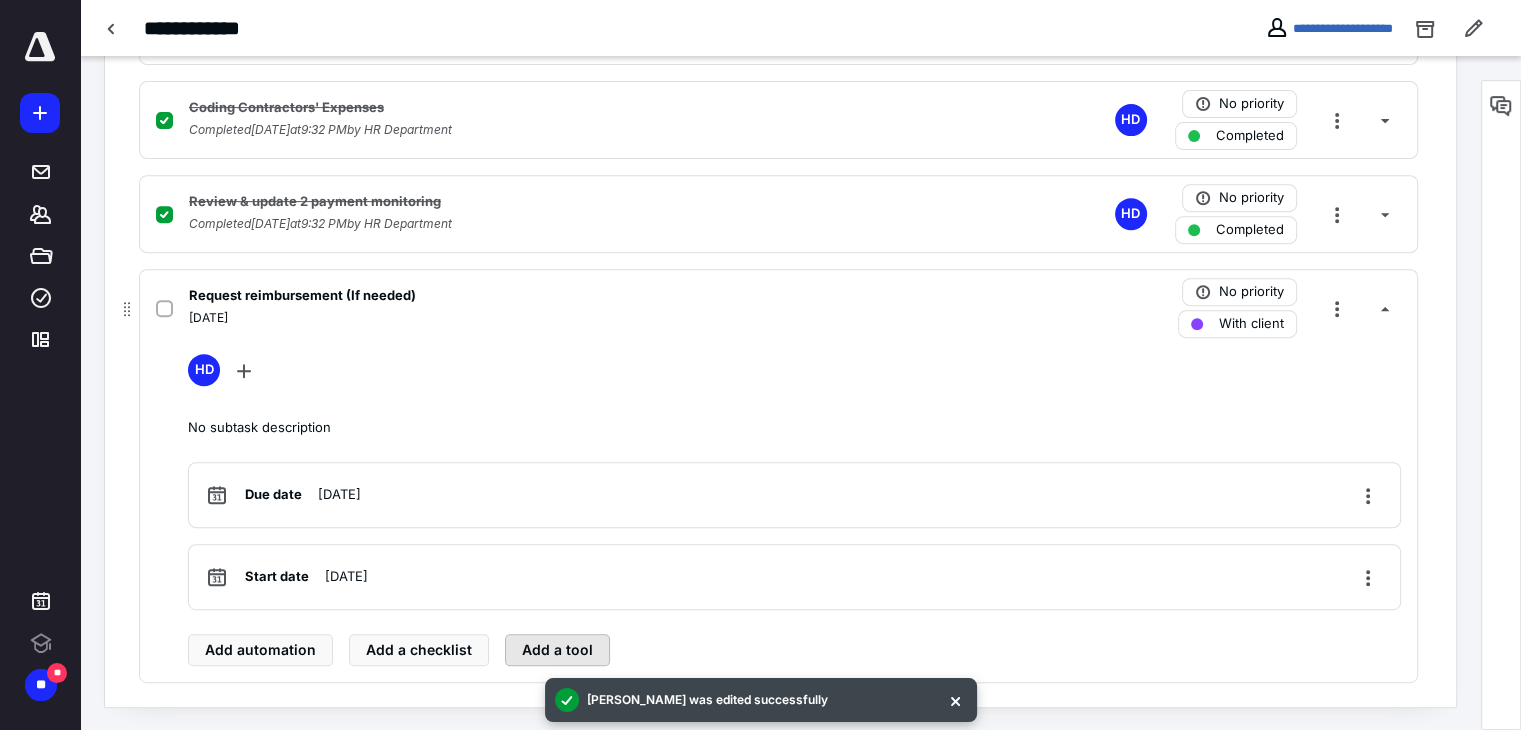 click on "Add a tool" at bounding box center [557, 650] 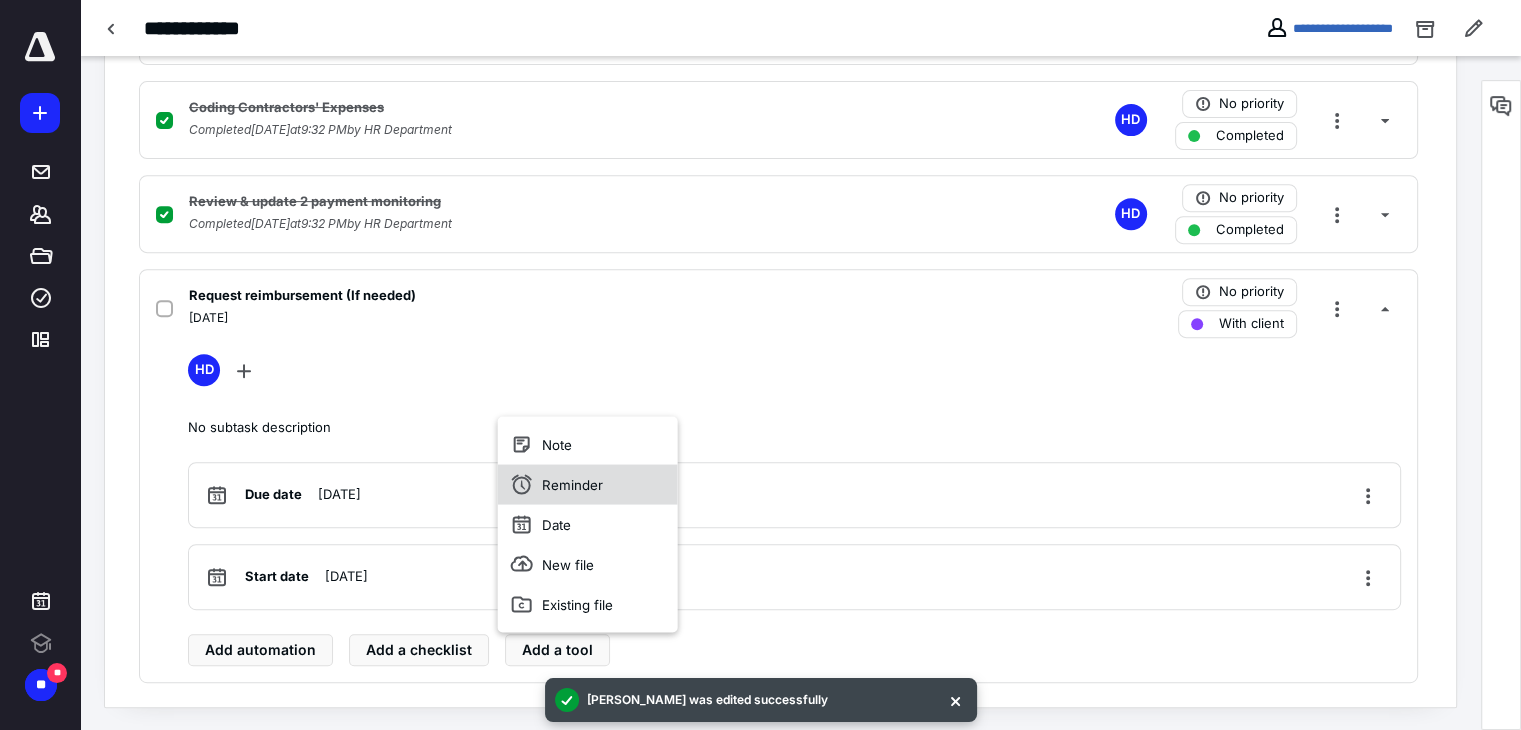 click on "Reminder" at bounding box center [588, 484] 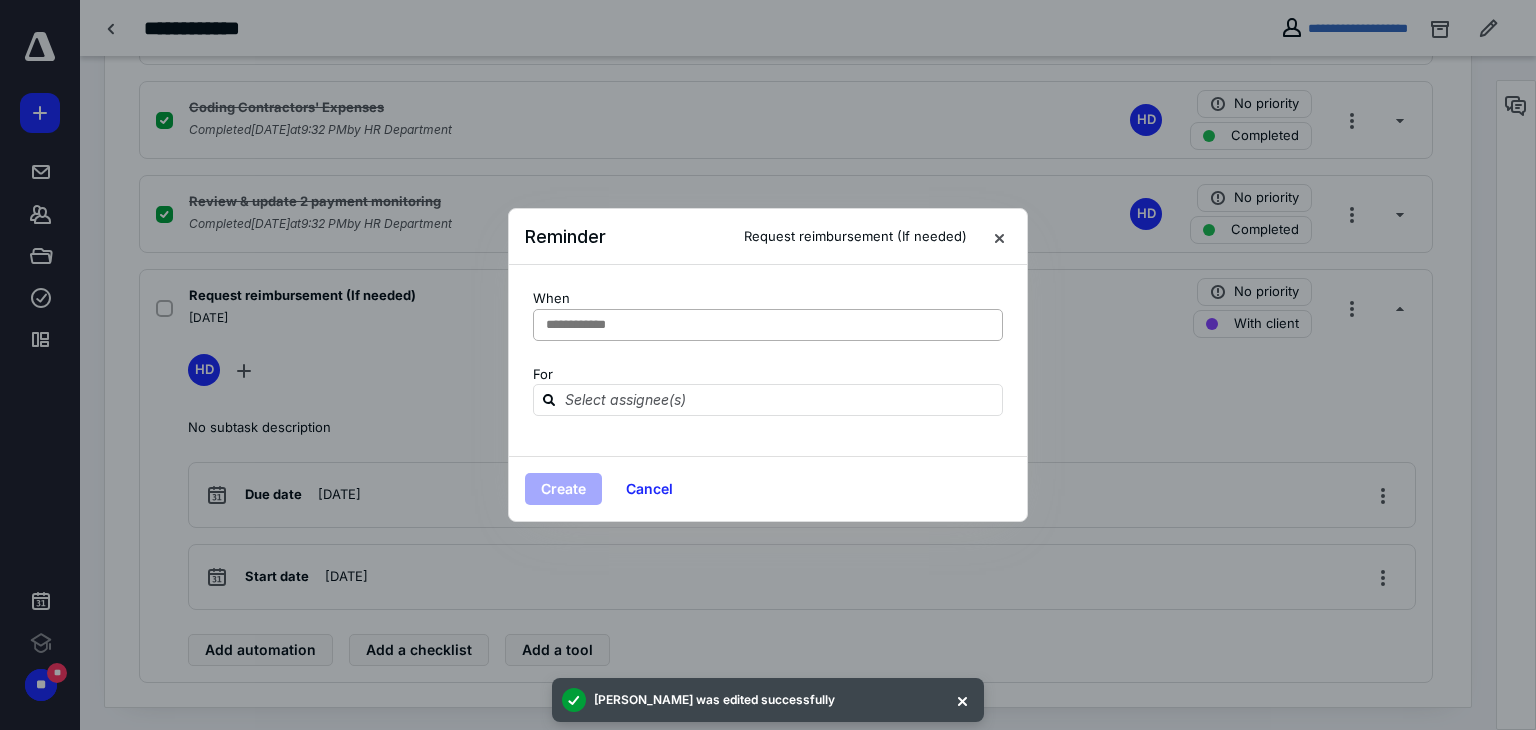 click on "**********" at bounding box center [768, 325] 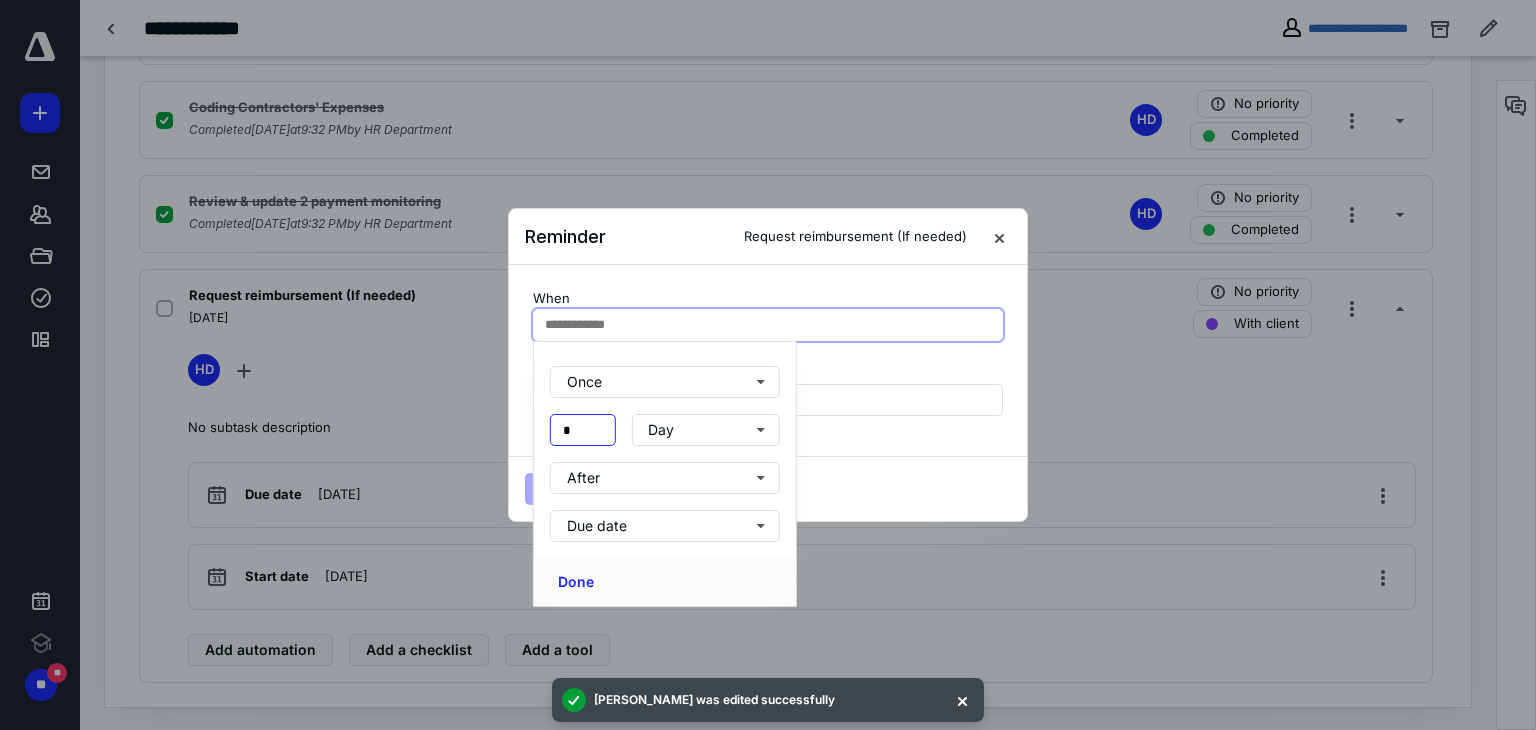 click on "*" at bounding box center (583, 430) 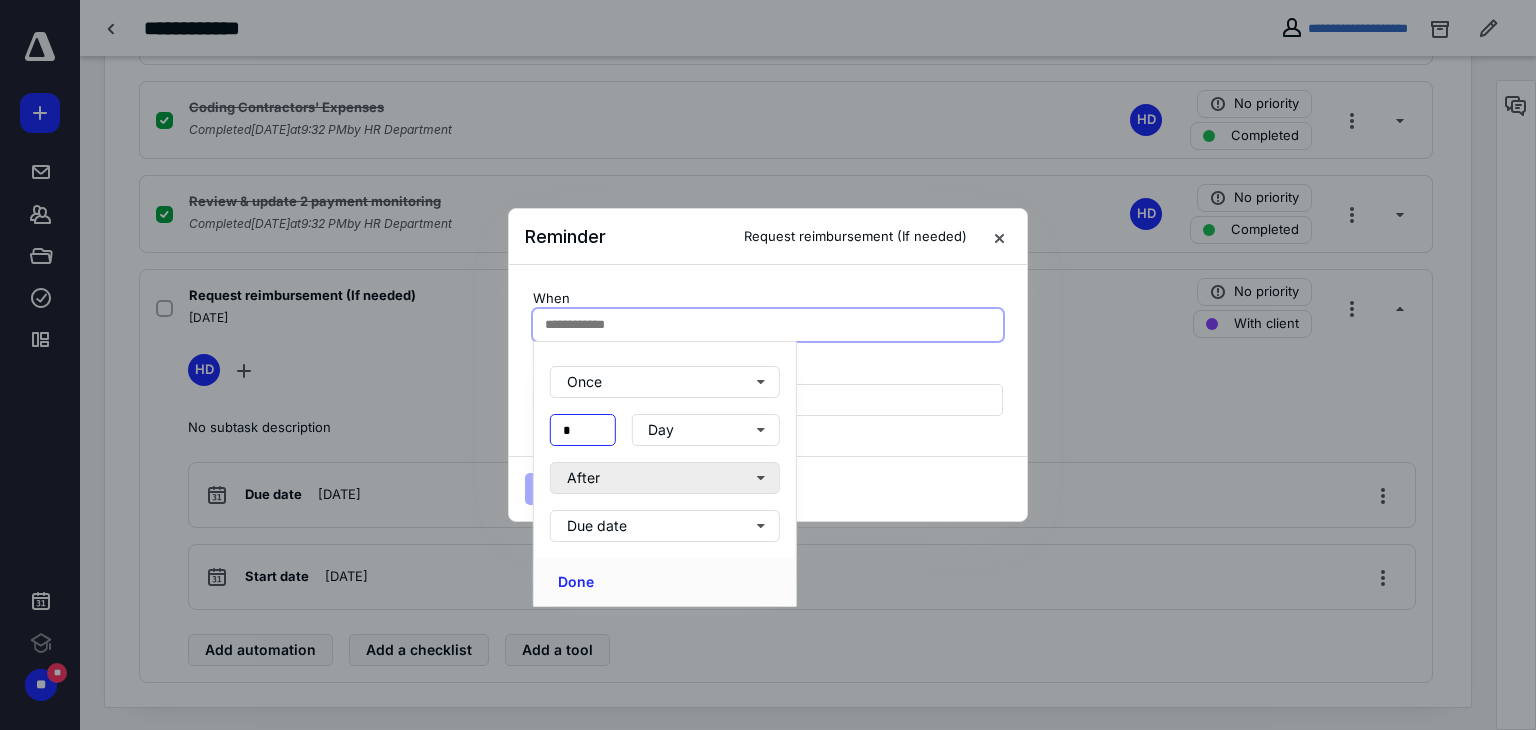 type on "*" 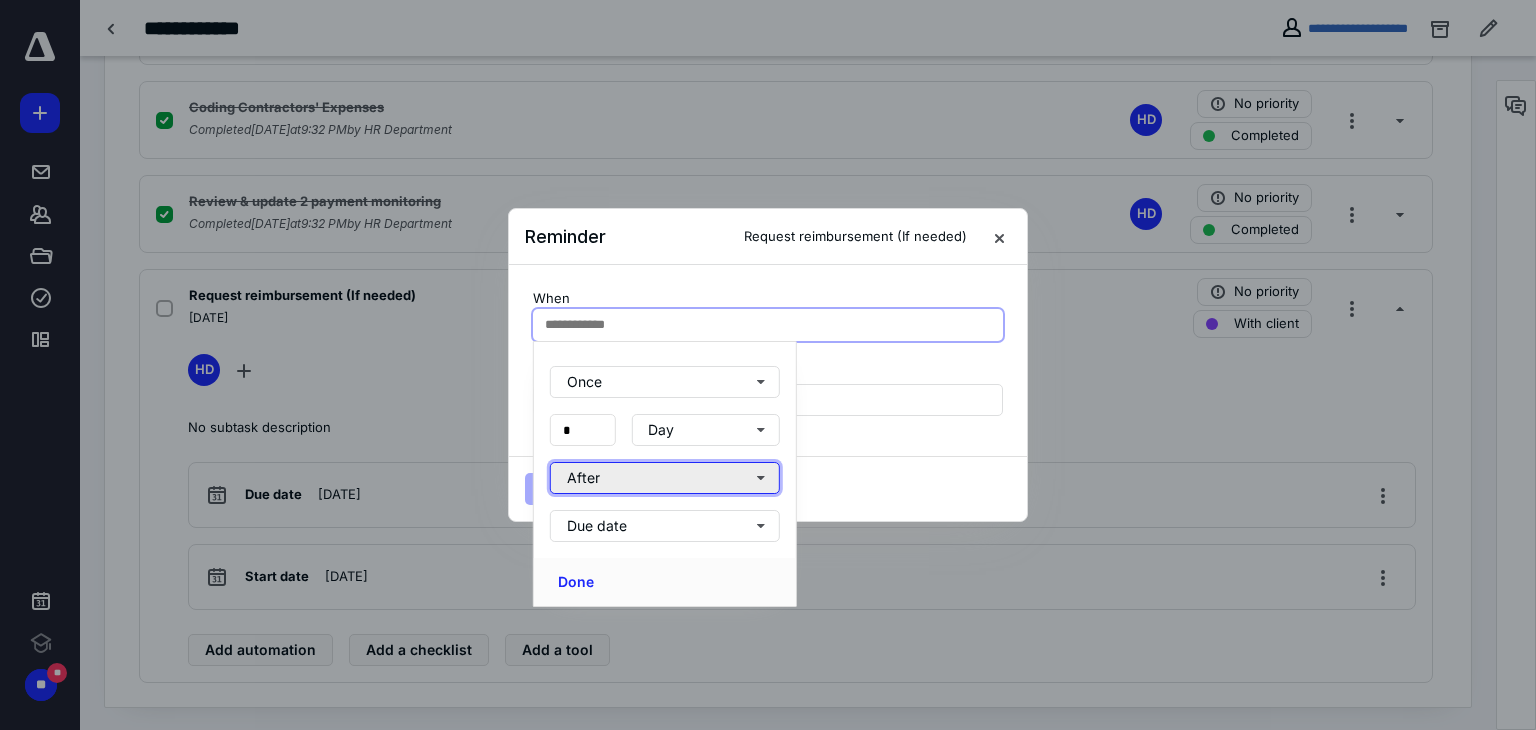 click on "After" at bounding box center [665, 478] 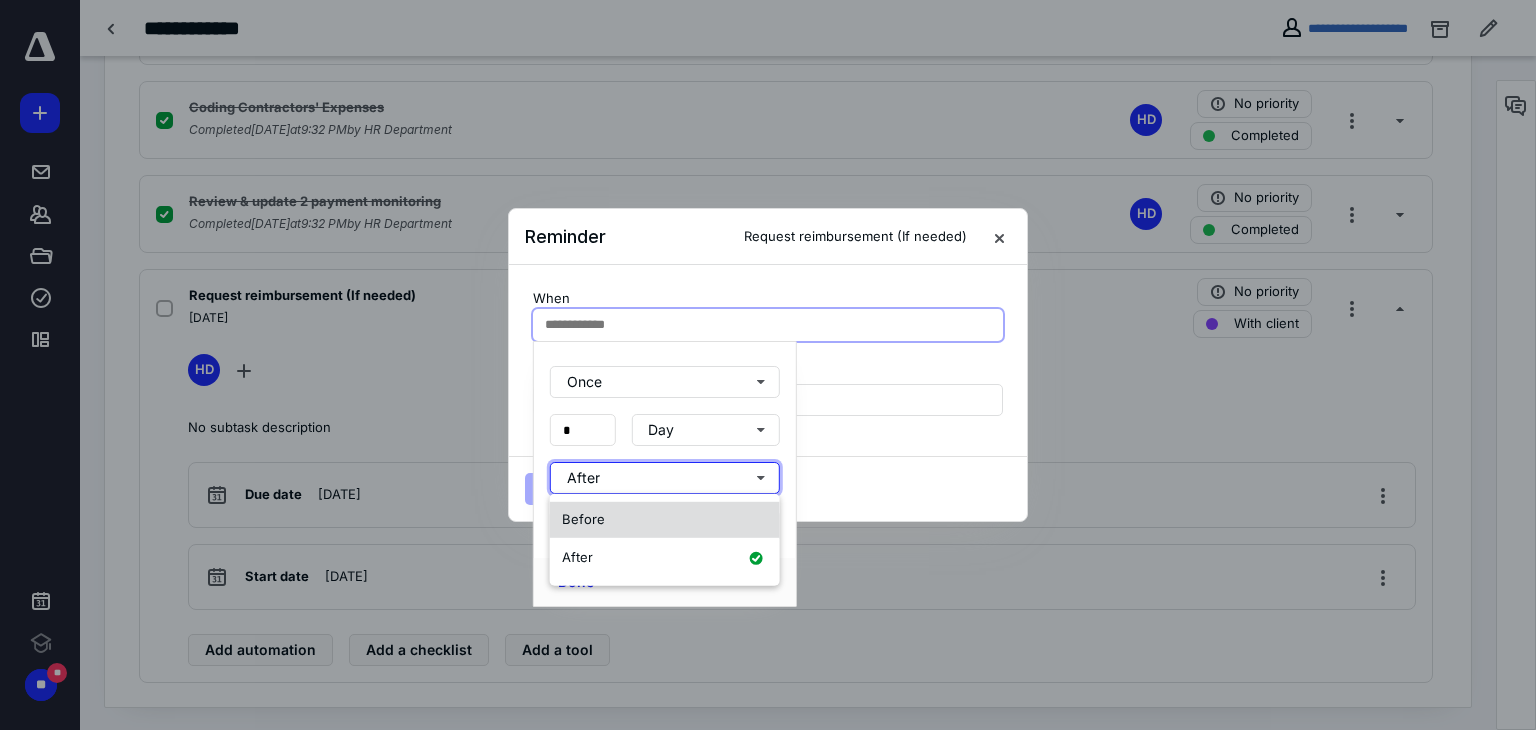 click on "Before" at bounding box center [665, 520] 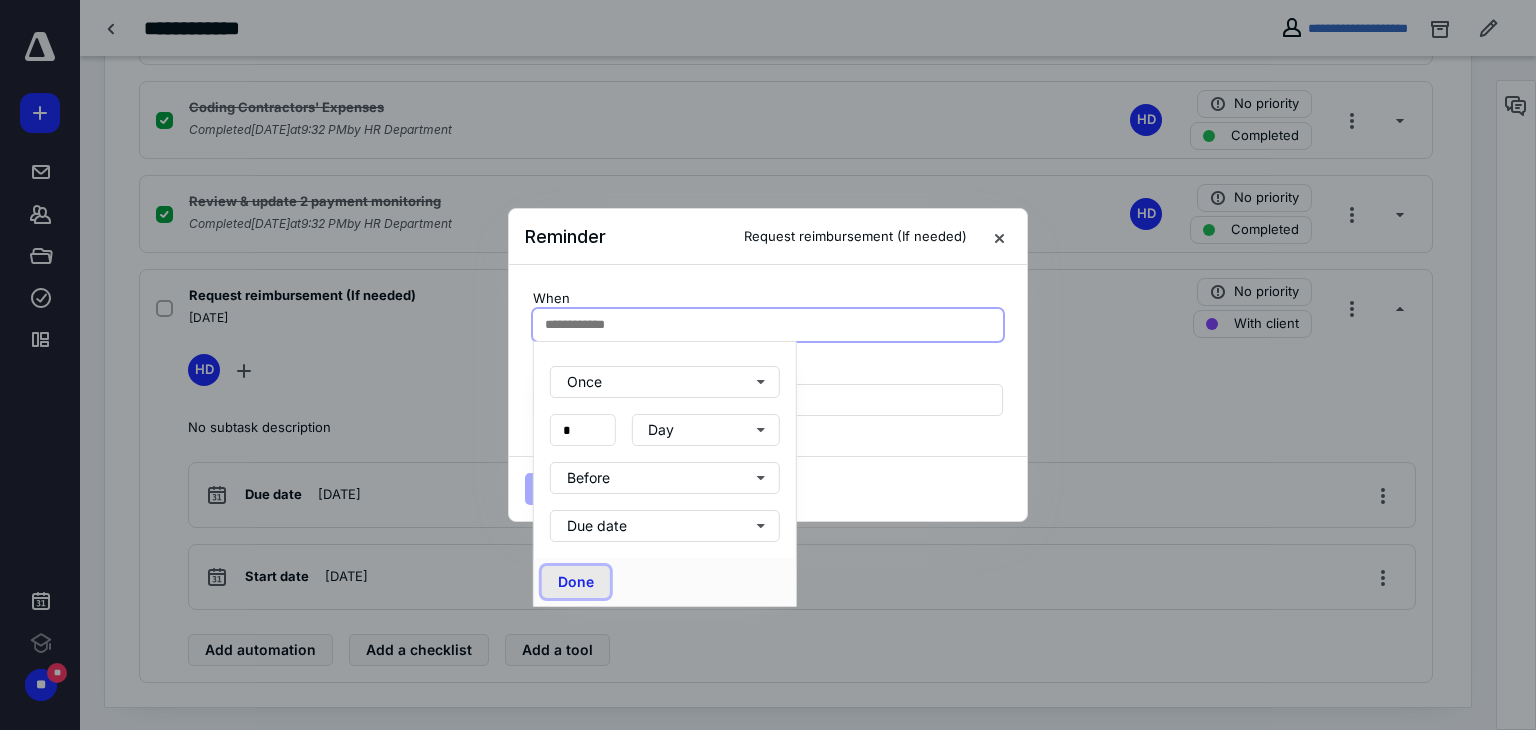 click on "Done" at bounding box center (576, 582) 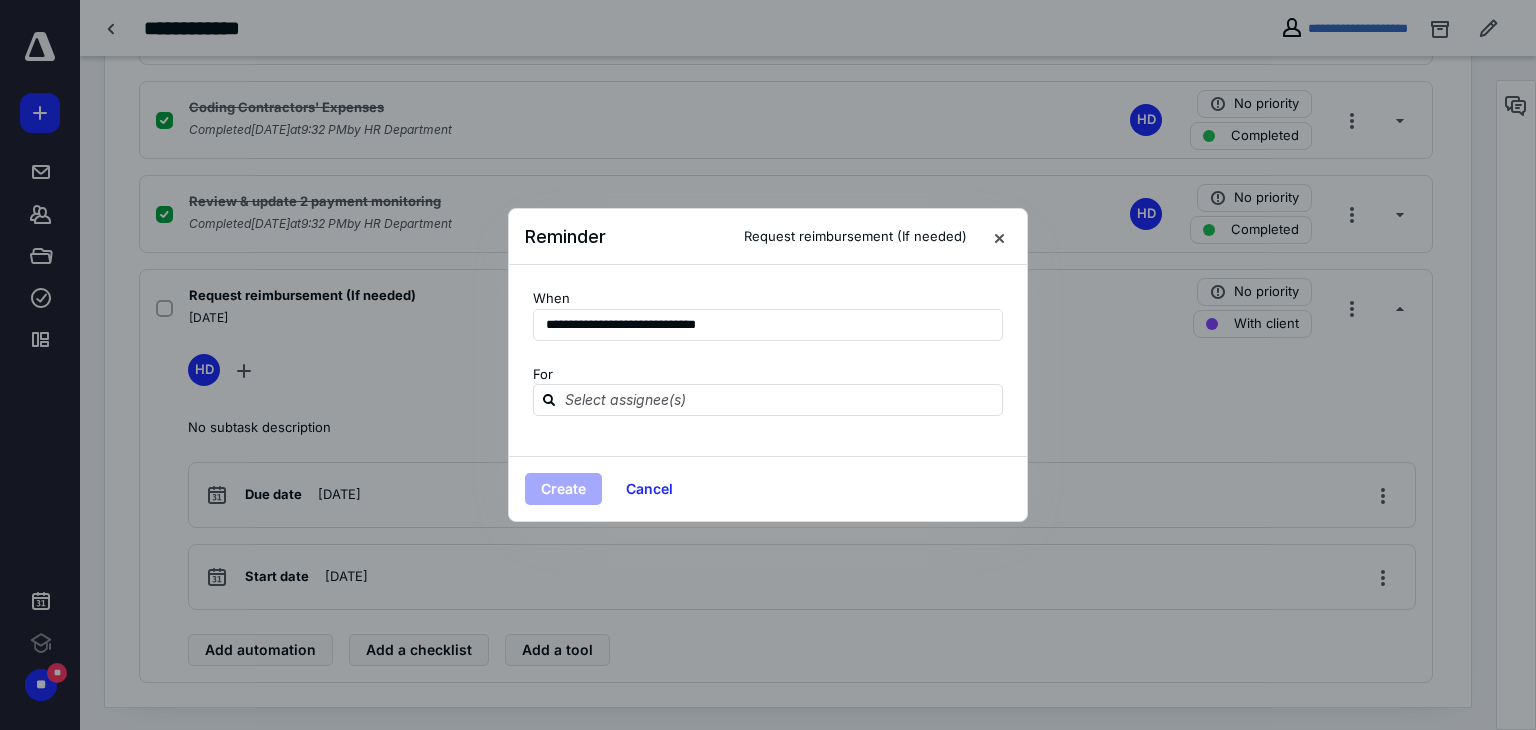 click on "For" at bounding box center [768, 403] 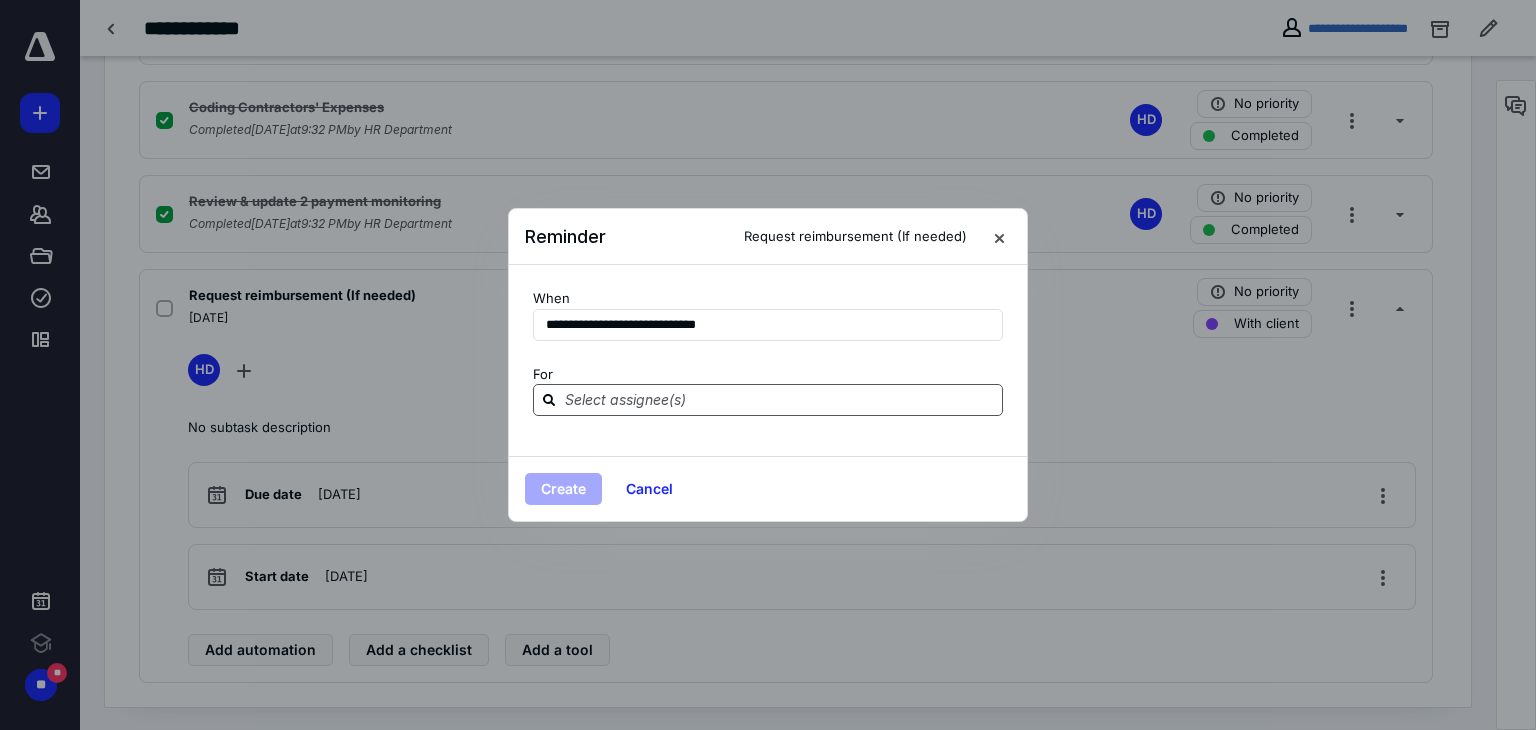 click at bounding box center (780, 399) 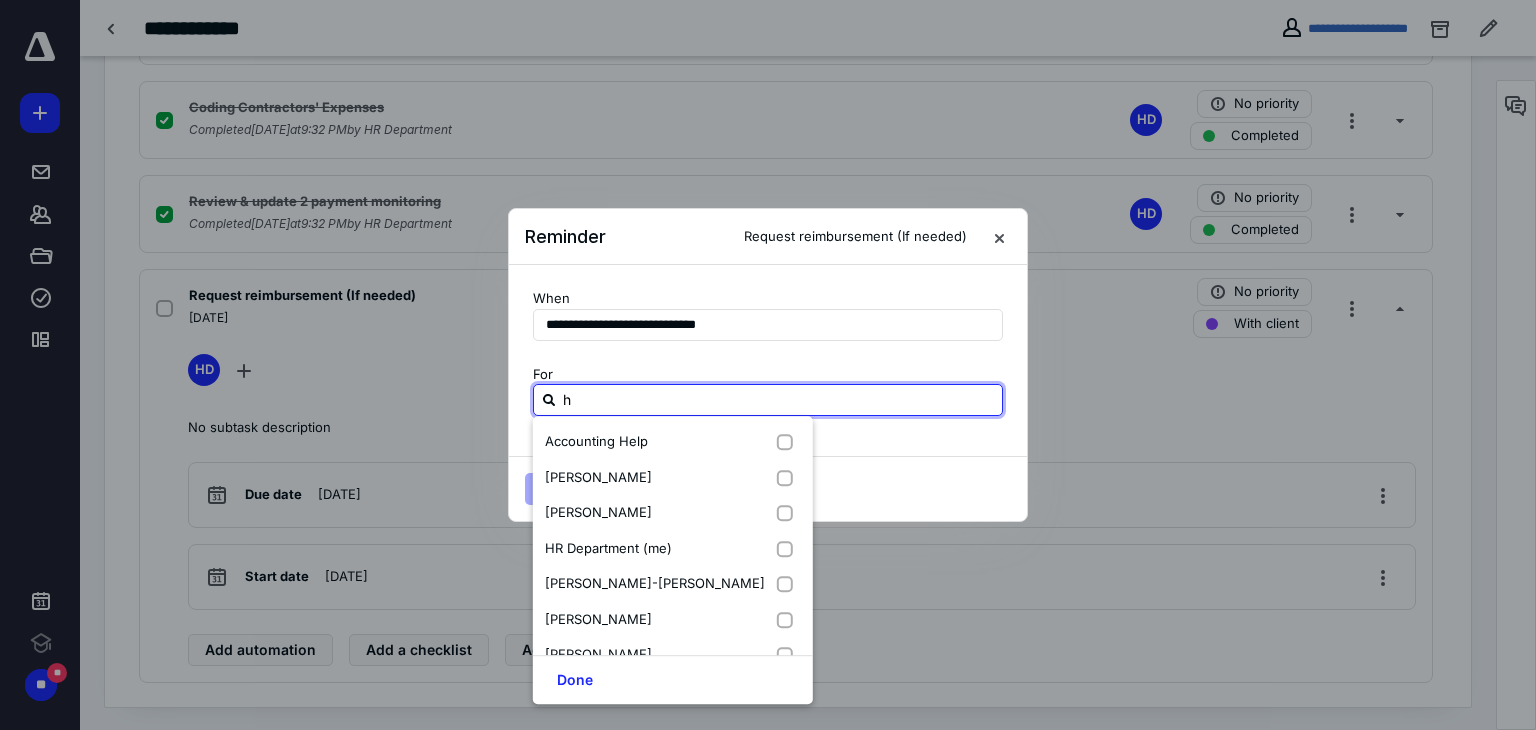 type on "hr" 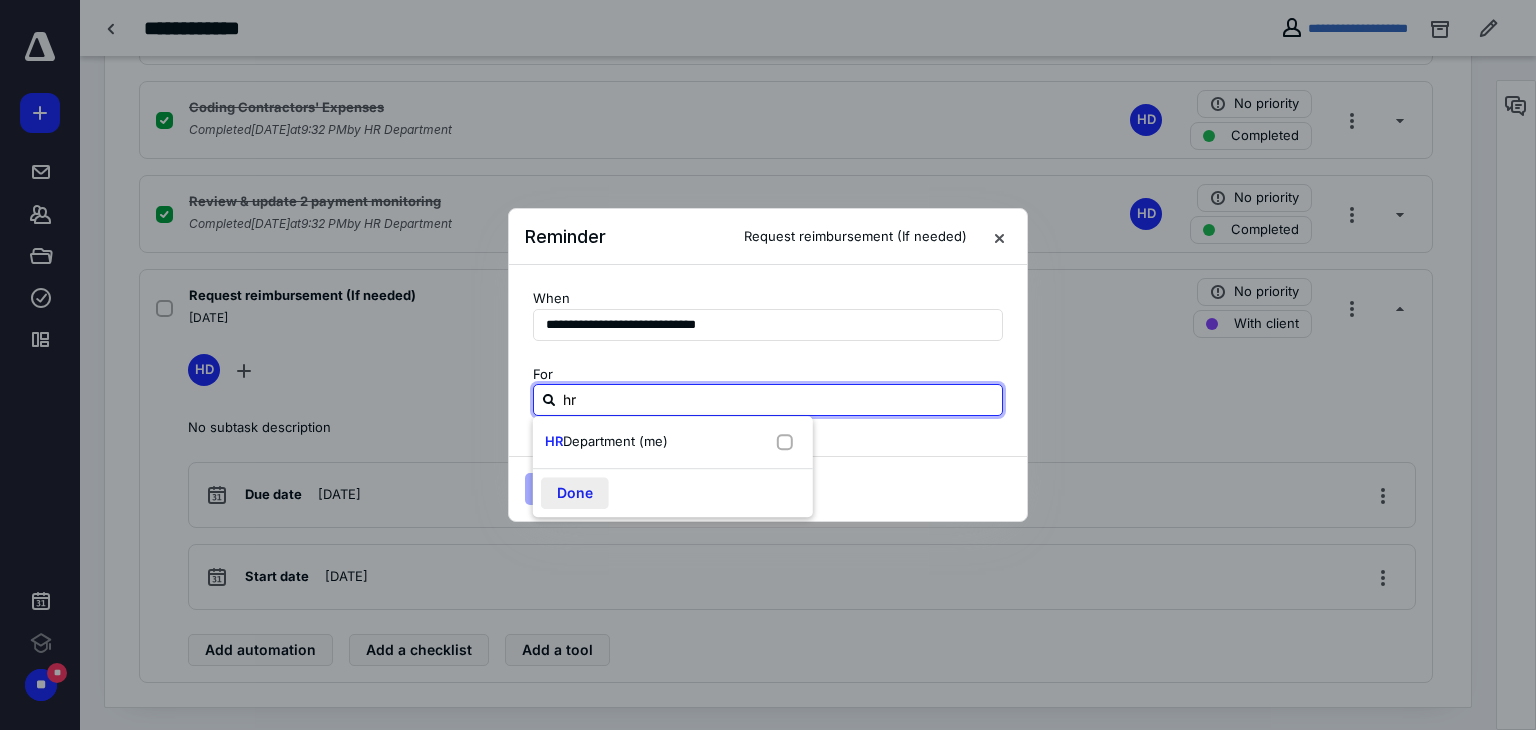 click on "HR  Department (me)" at bounding box center (673, 442) 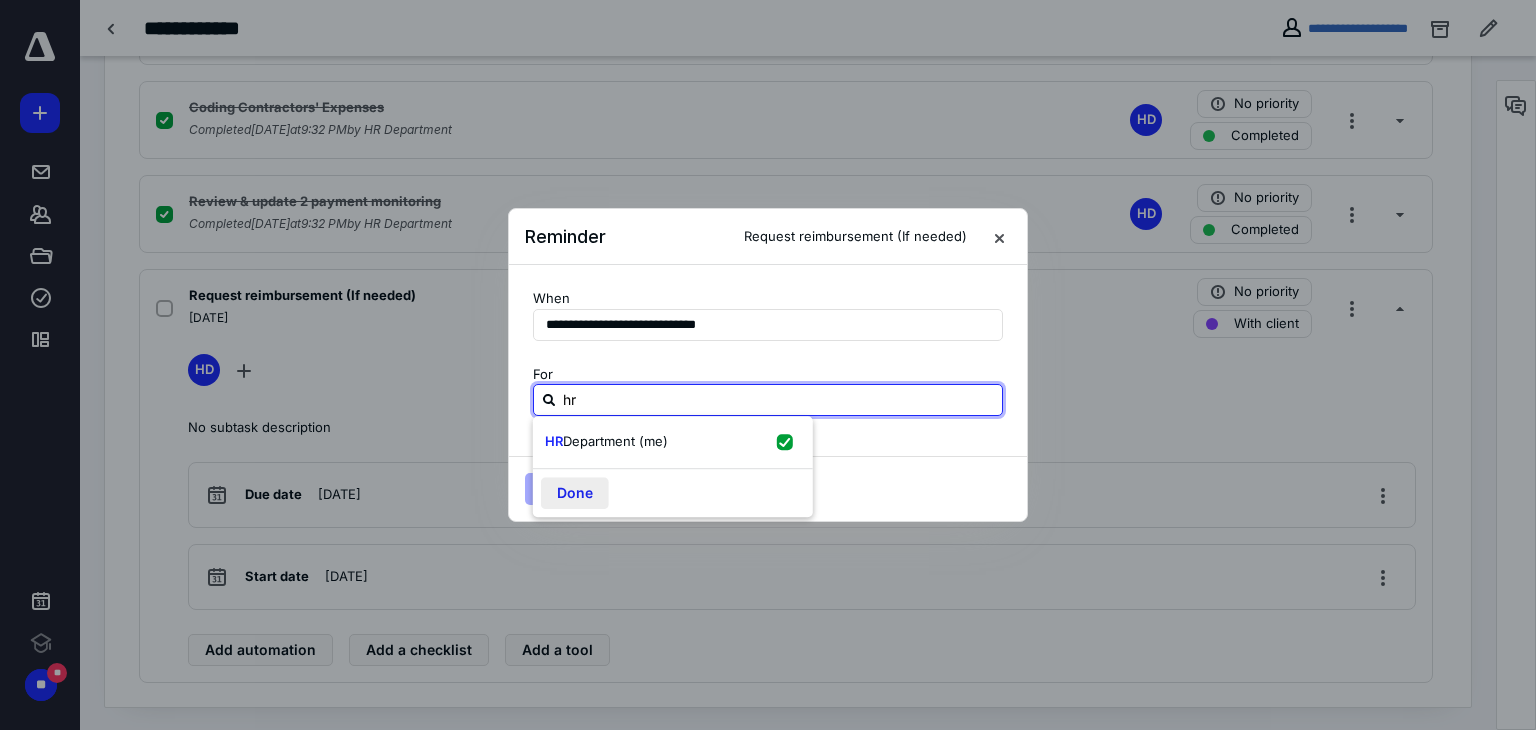 checkbox on "true" 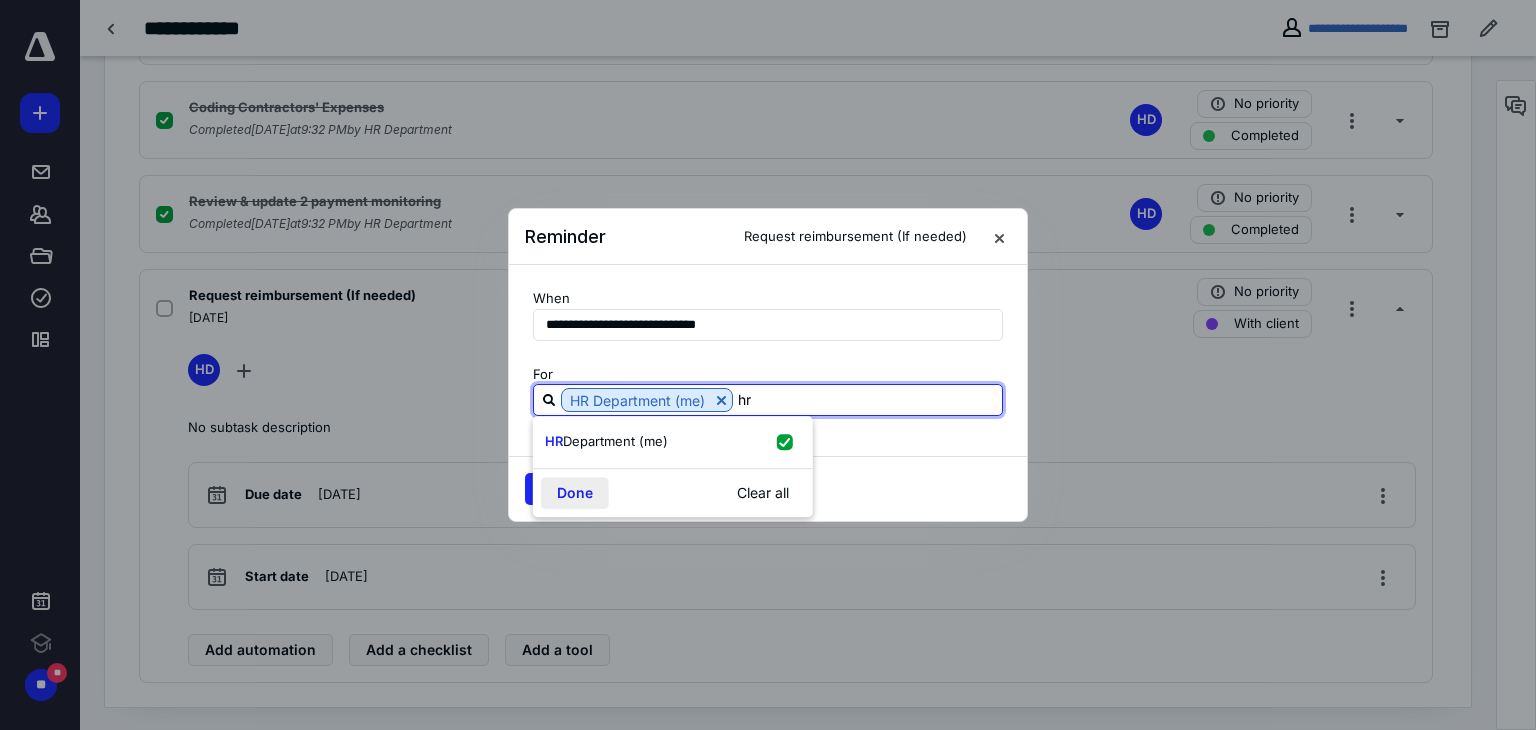 type on "hr" 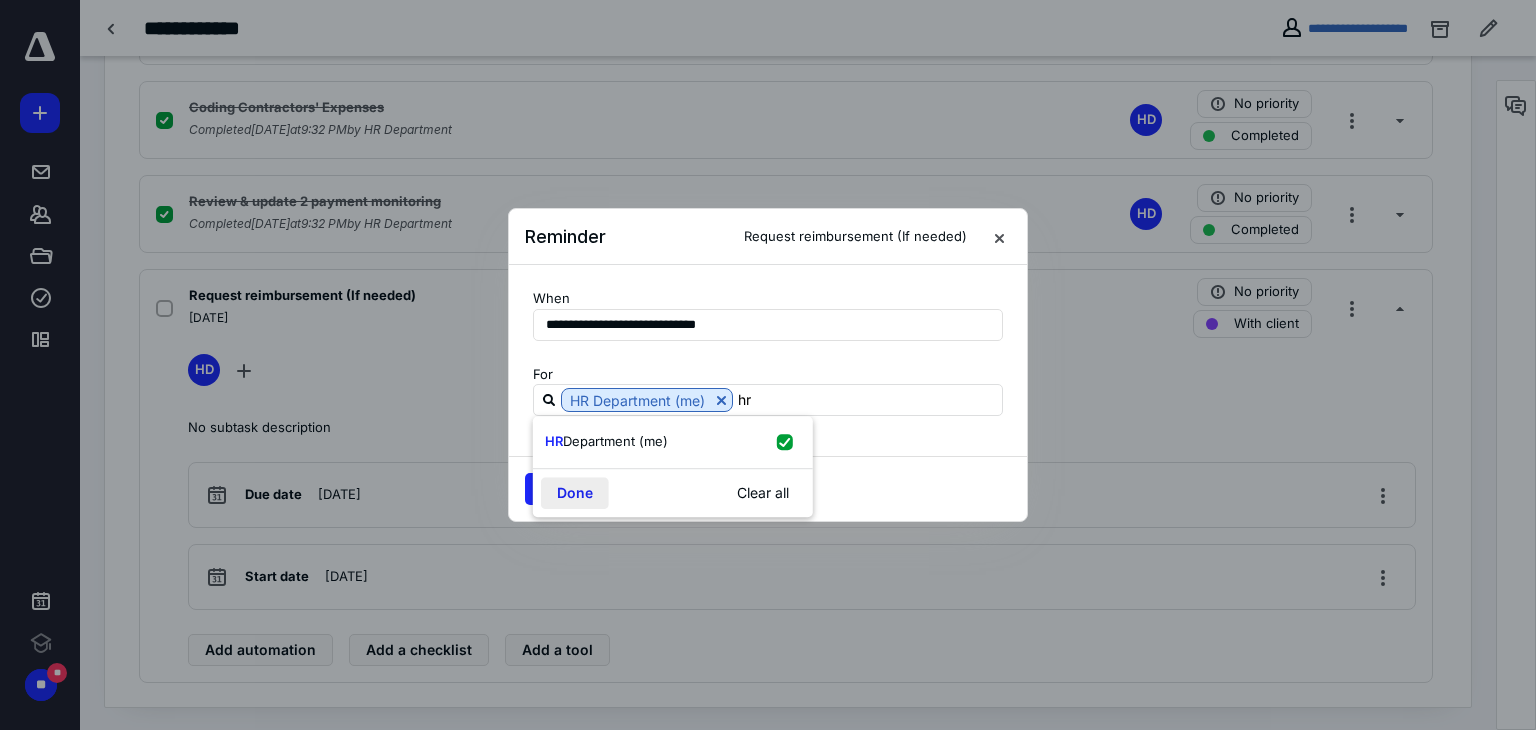 click on "Done" at bounding box center (575, 493) 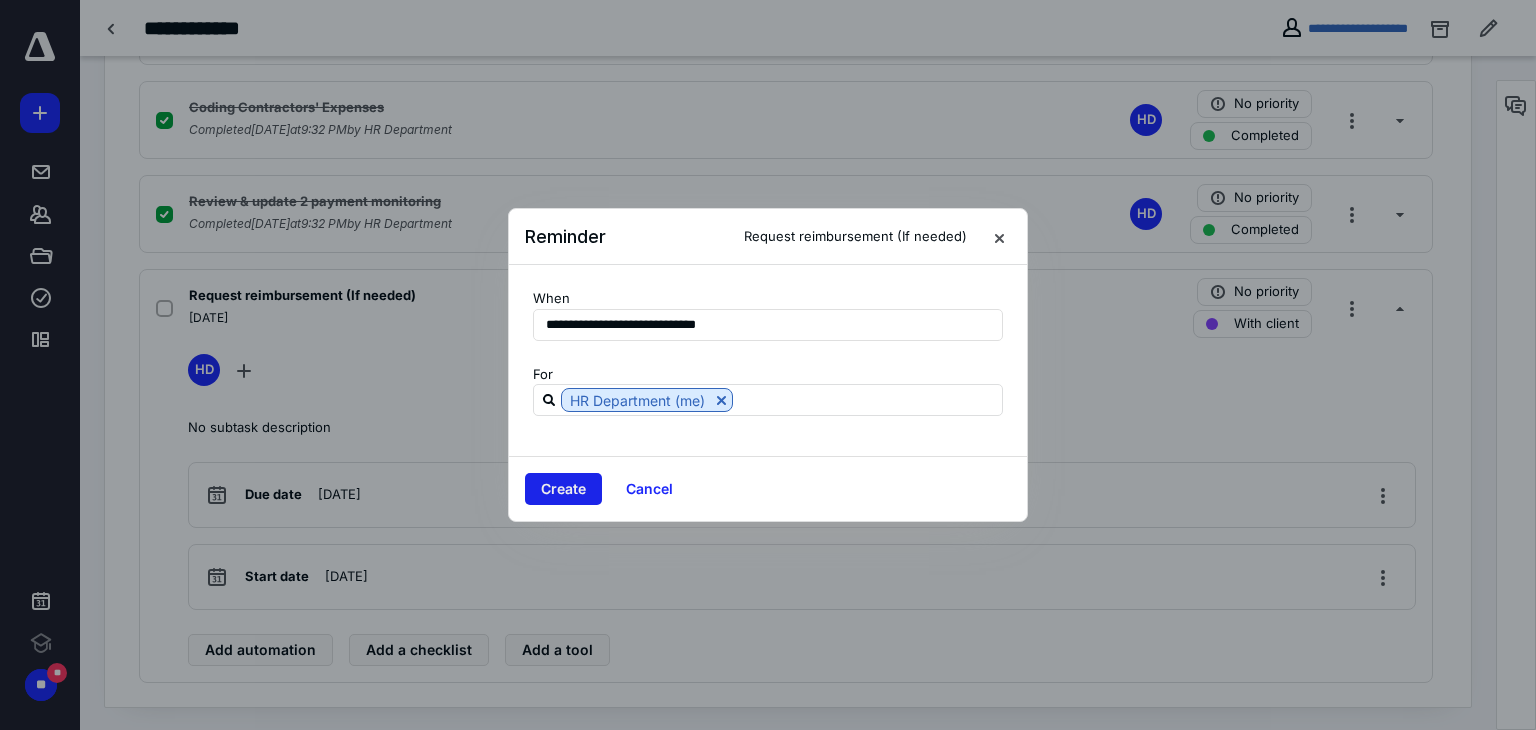 click on "Create" at bounding box center (563, 489) 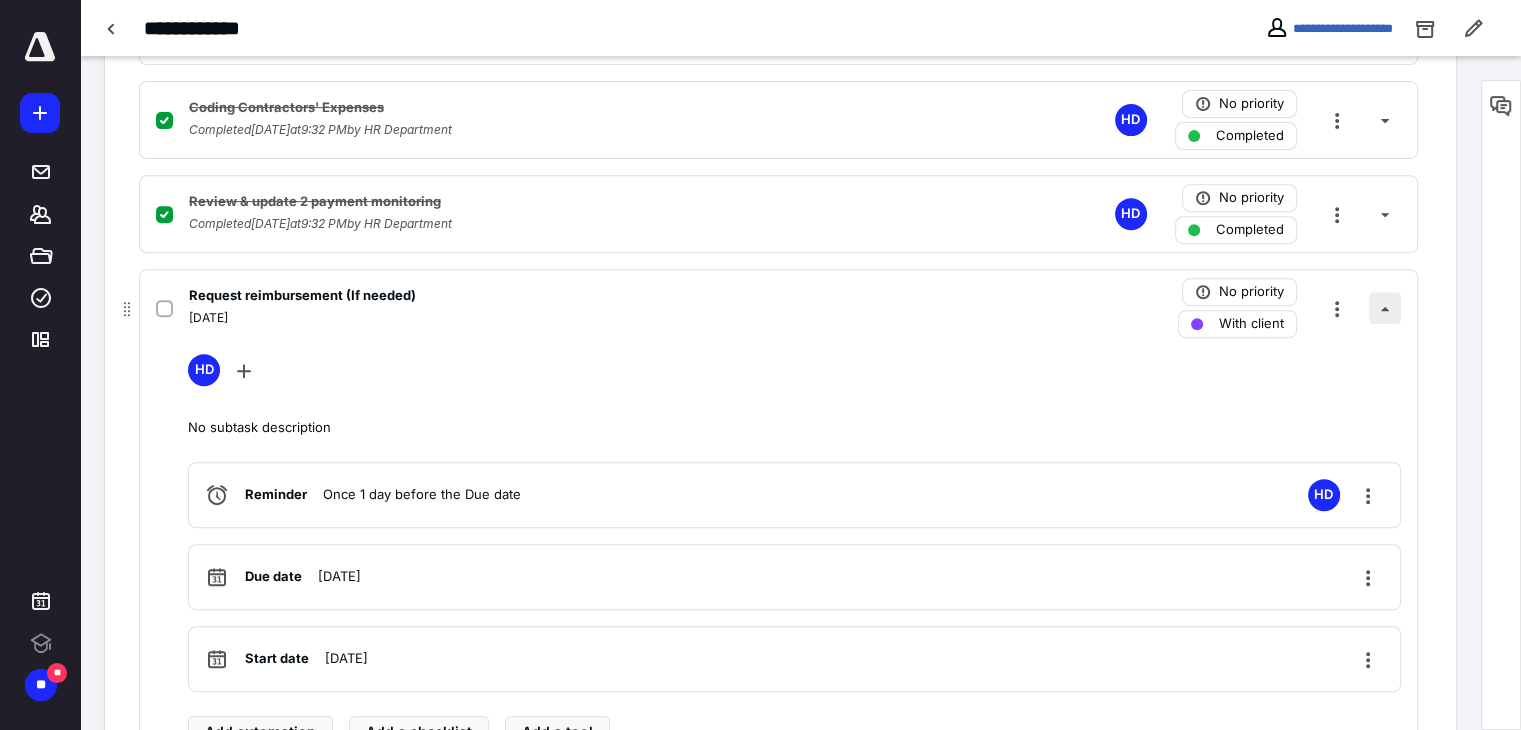 click at bounding box center (1385, 308) 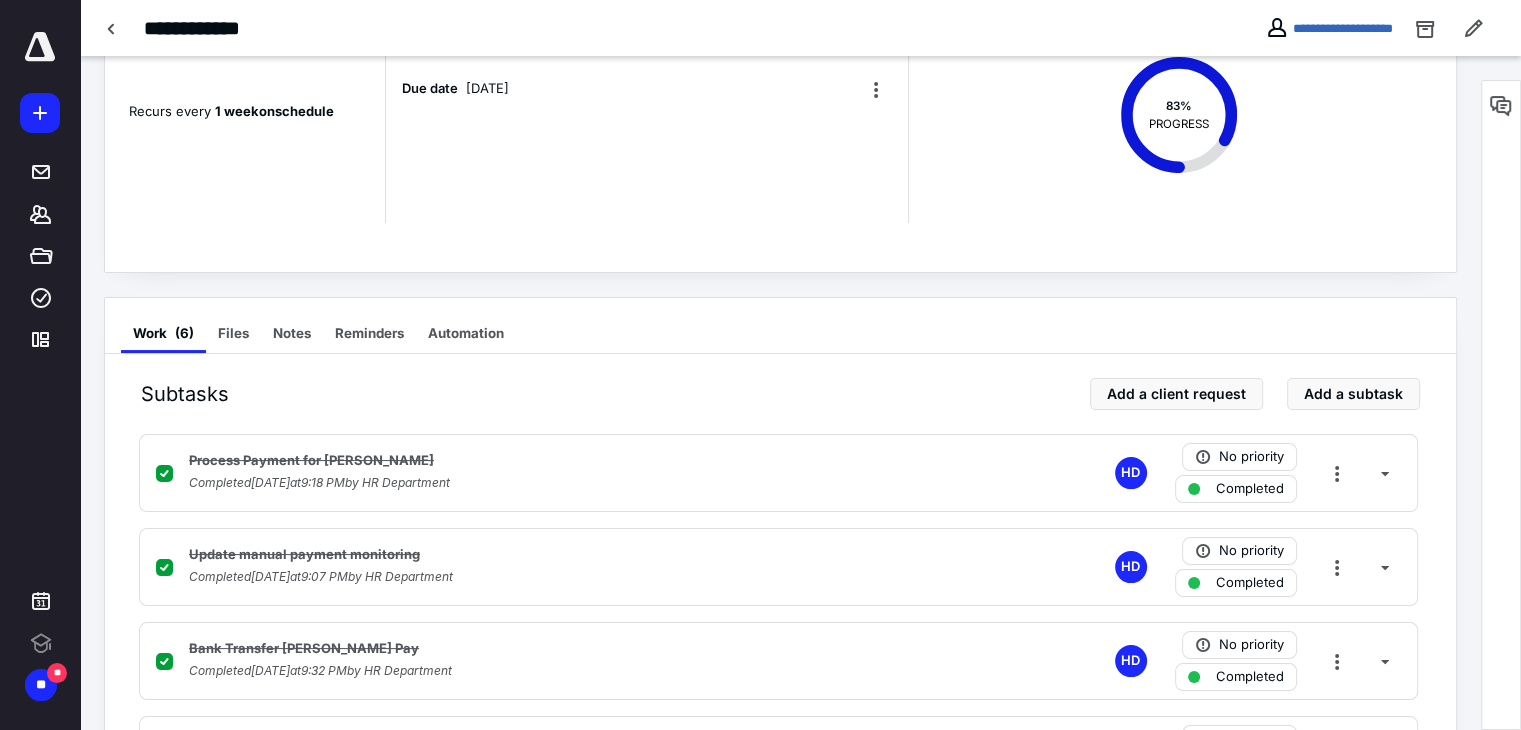 scroll, scrollTop: 44, scrollLeft: 0, axis: vertical 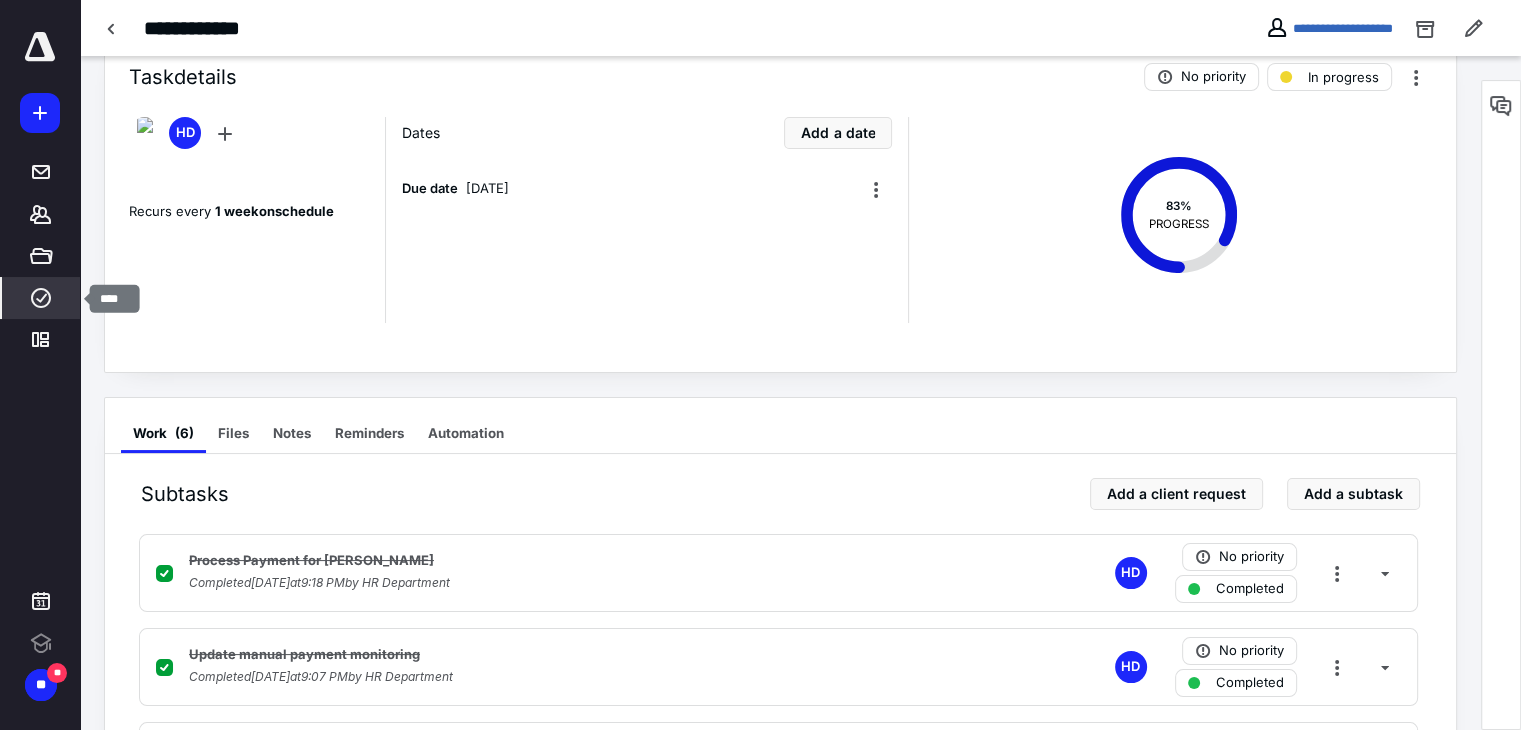 click 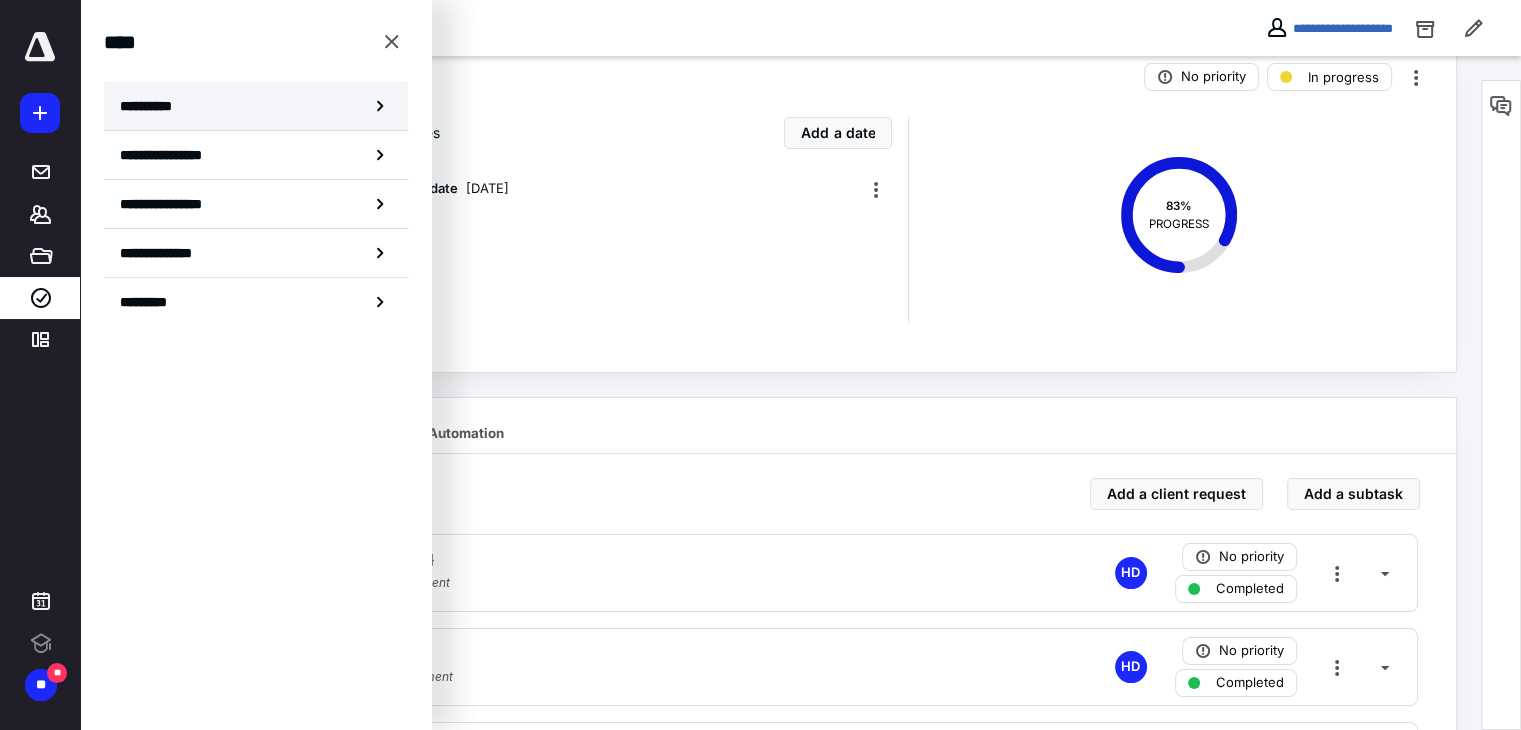 click on "**********" at bounding box center [153, 106] 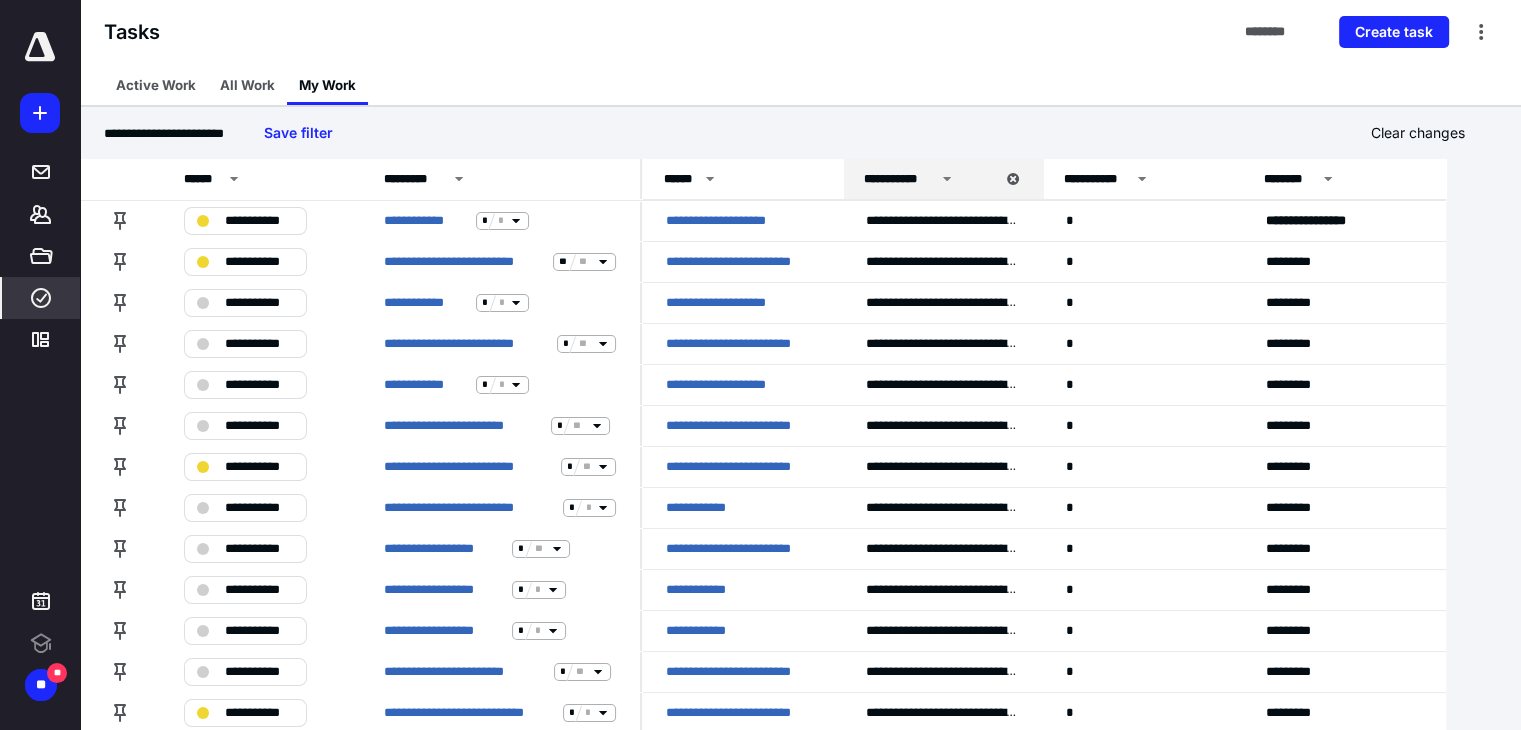 click on "Active Work All Work My Work" at bounding box center (800, 85) 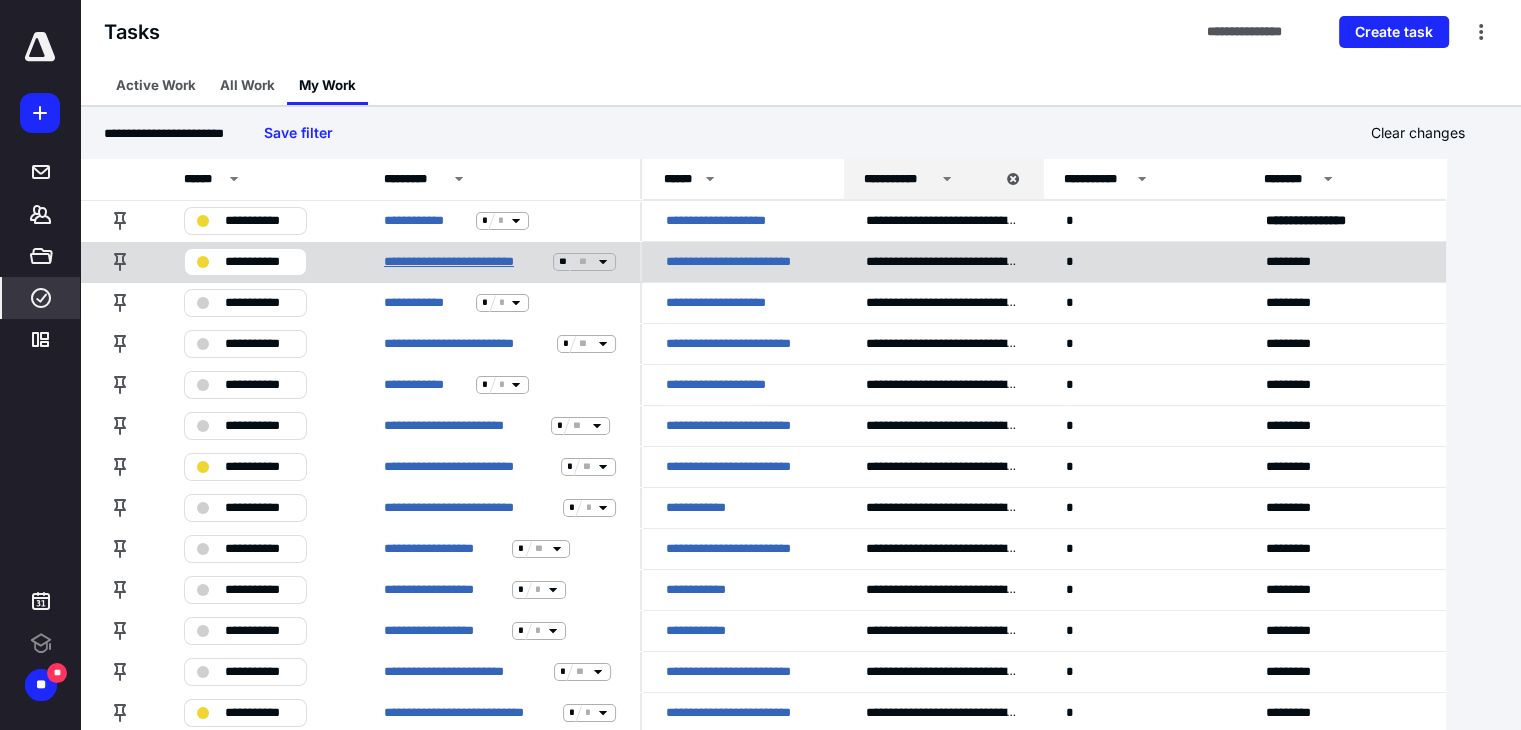 click on "**********" at bounding box center (464, 262) 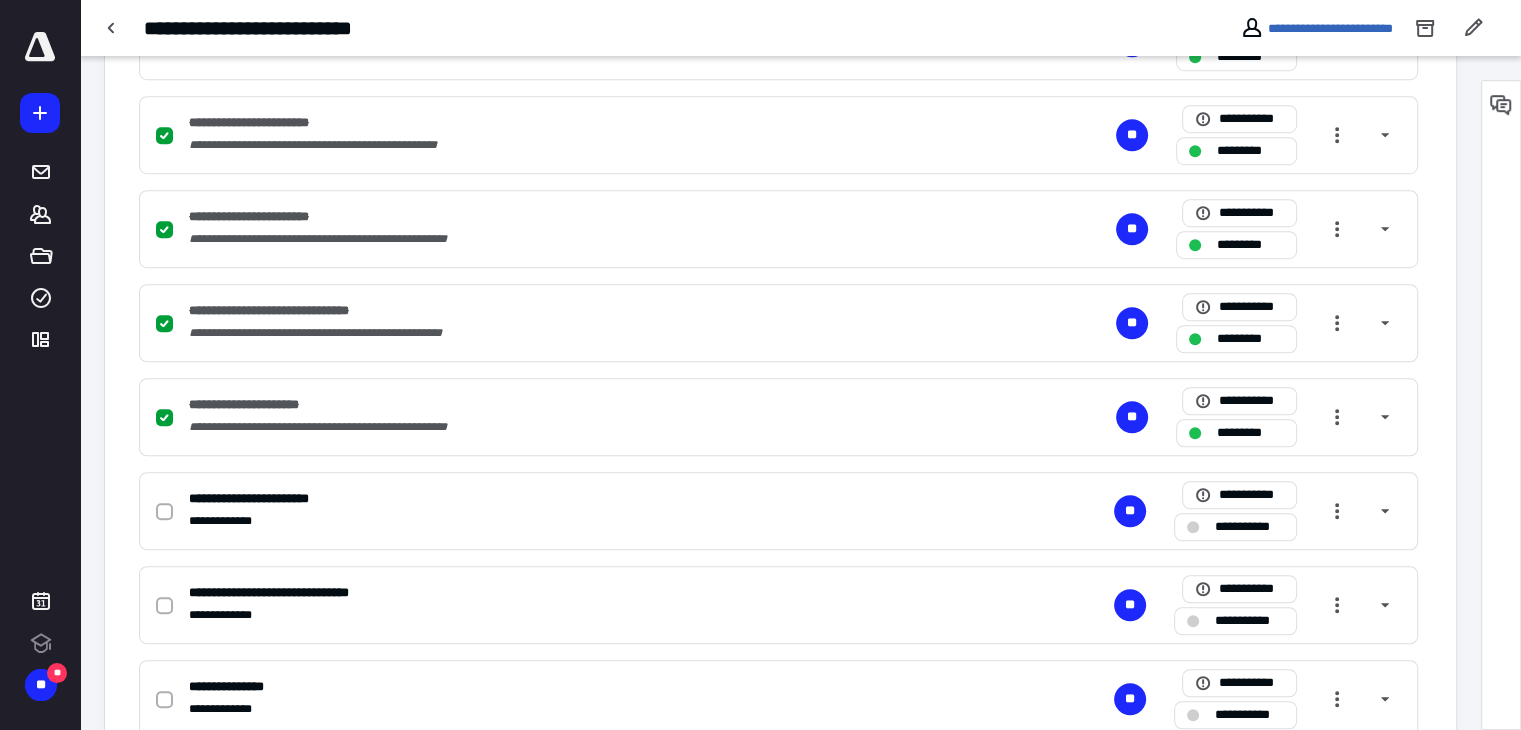 scroll, scrollTop: 1500, scrollLeft: 0, axis: vertical 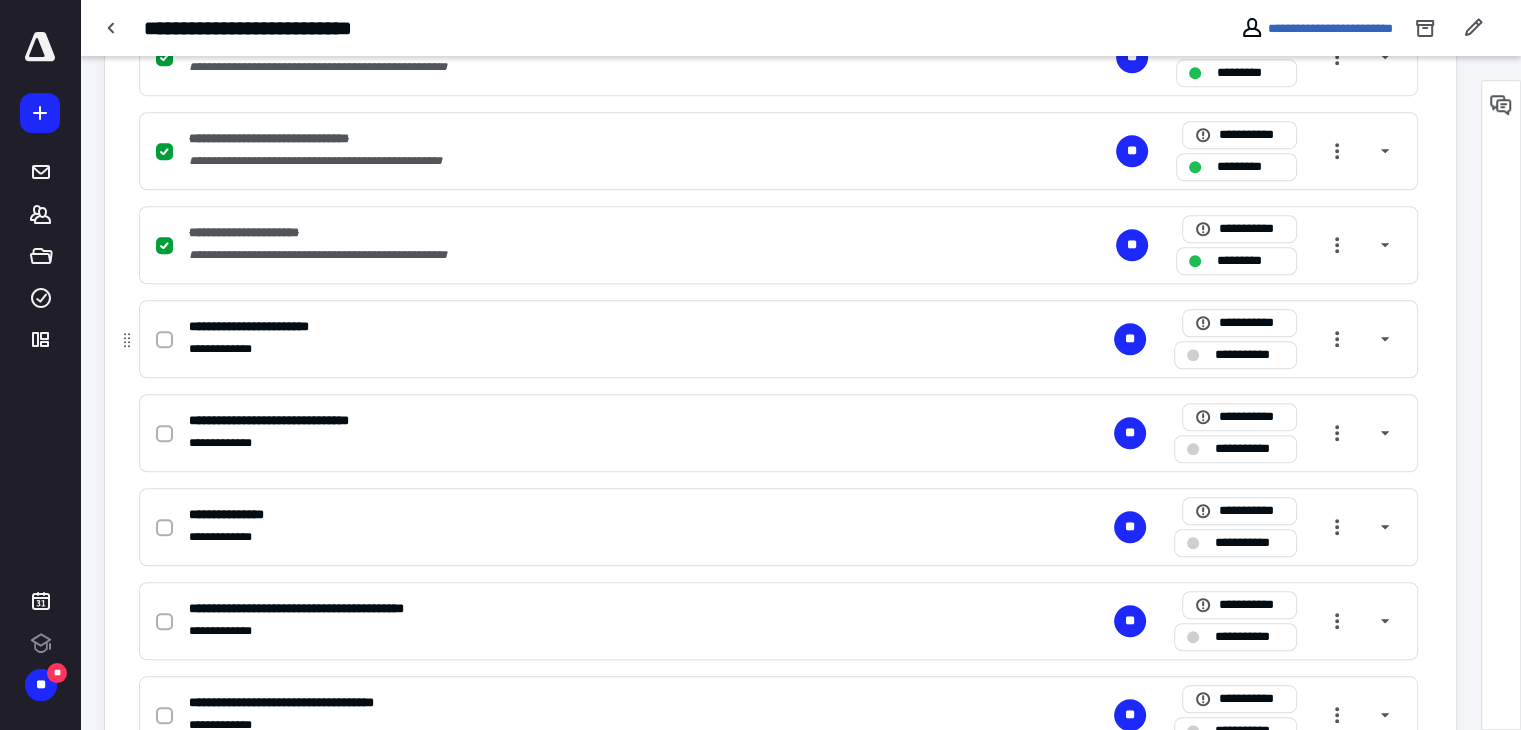 click 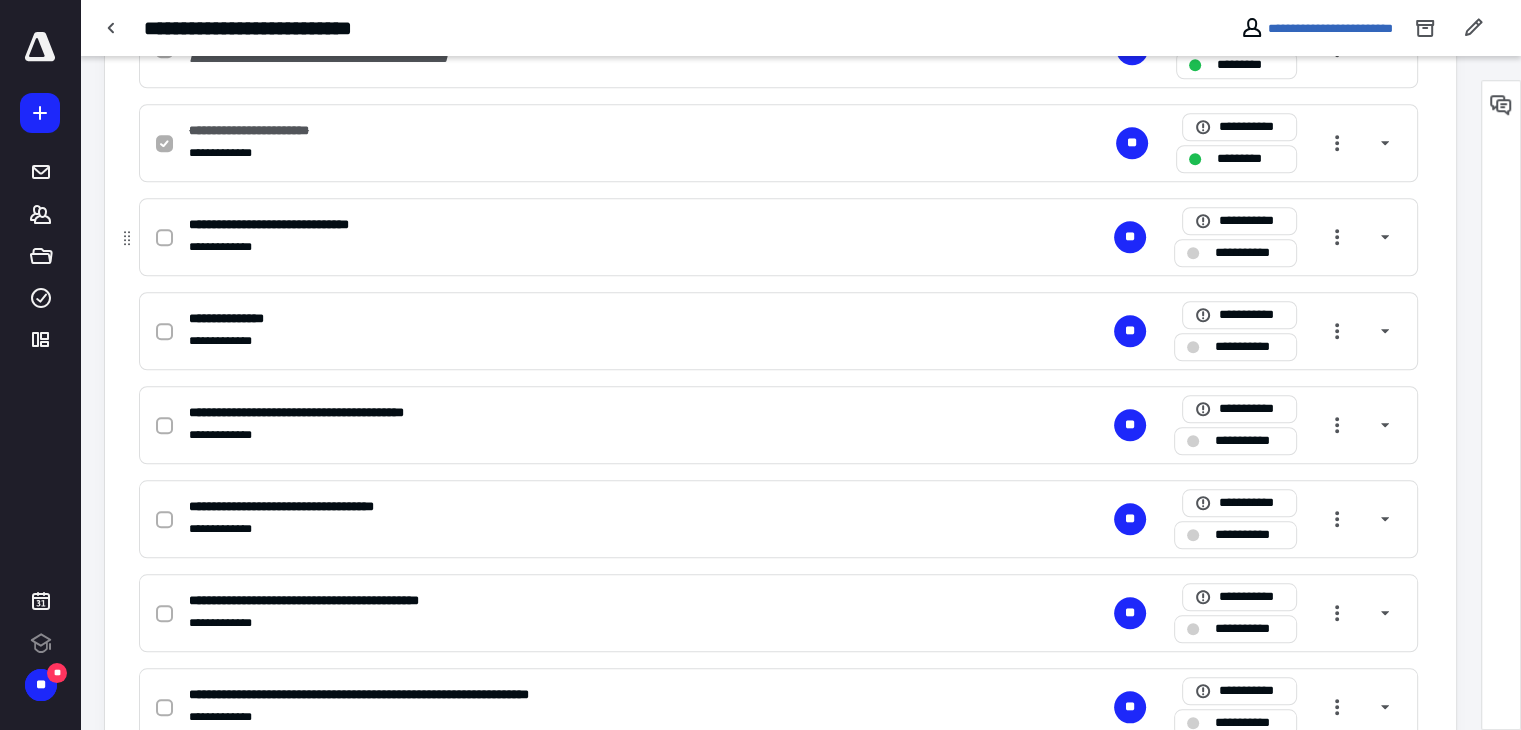 scroll, scrollTop: 1700, scrollLeft: 0, axis: vertical 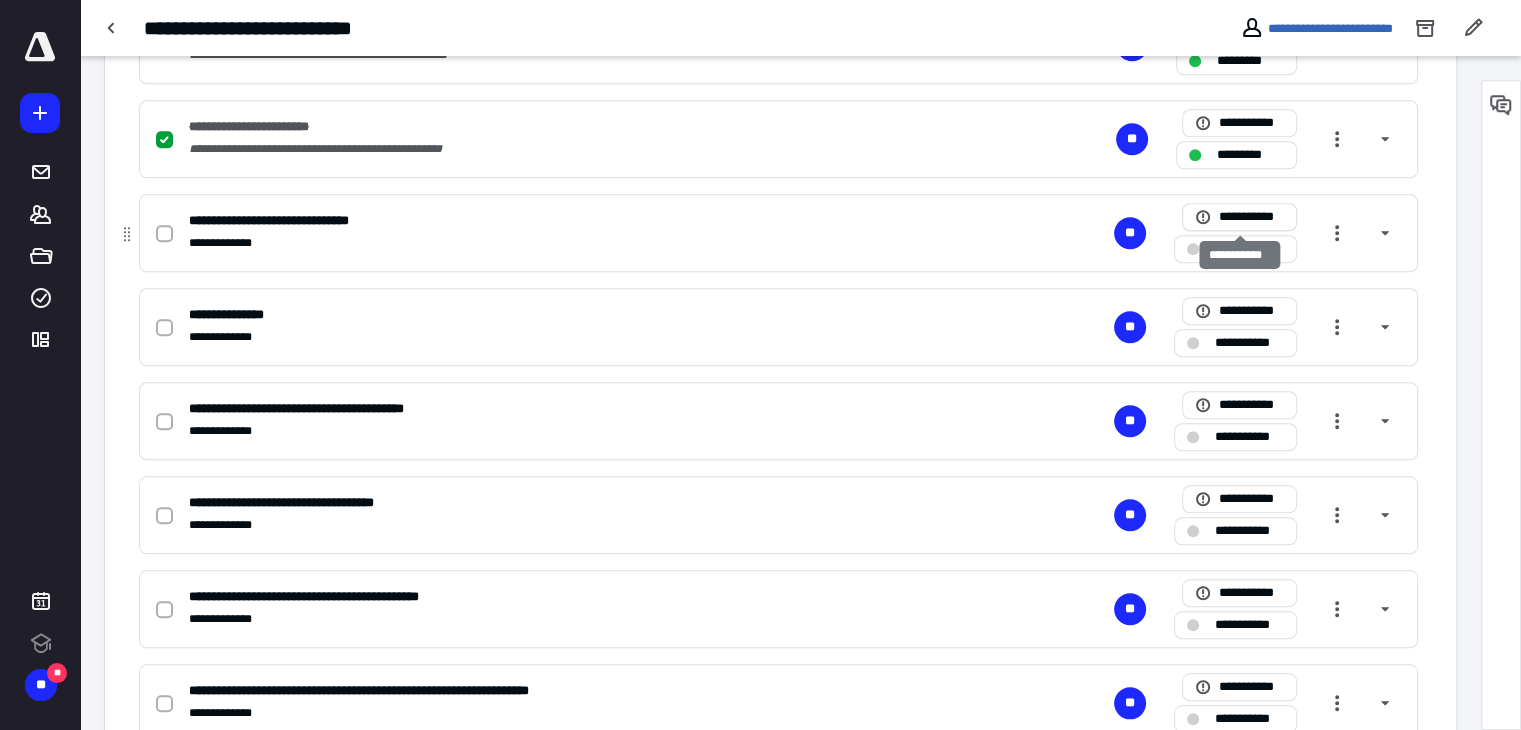 click 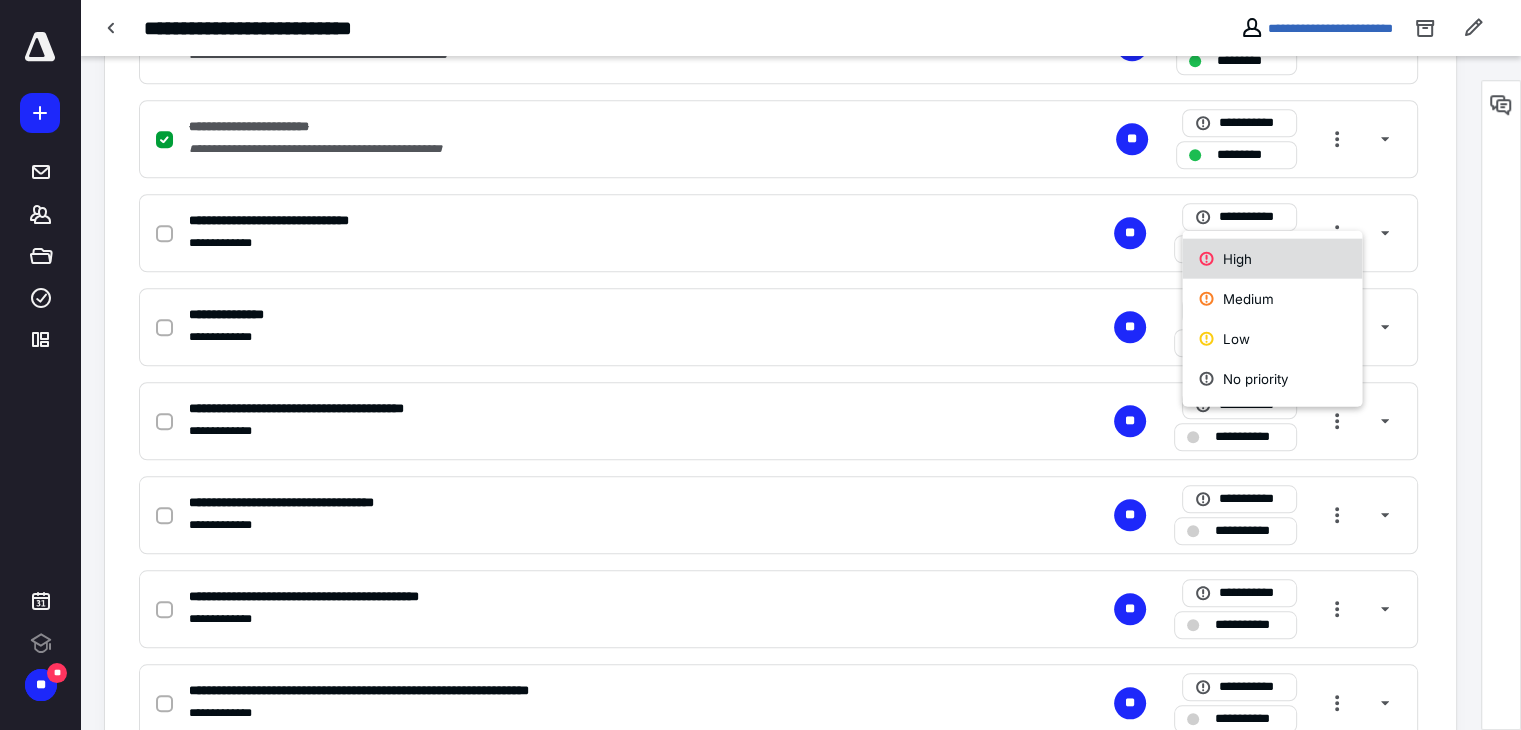 click on "High" at bounding box center [1272, 258] 